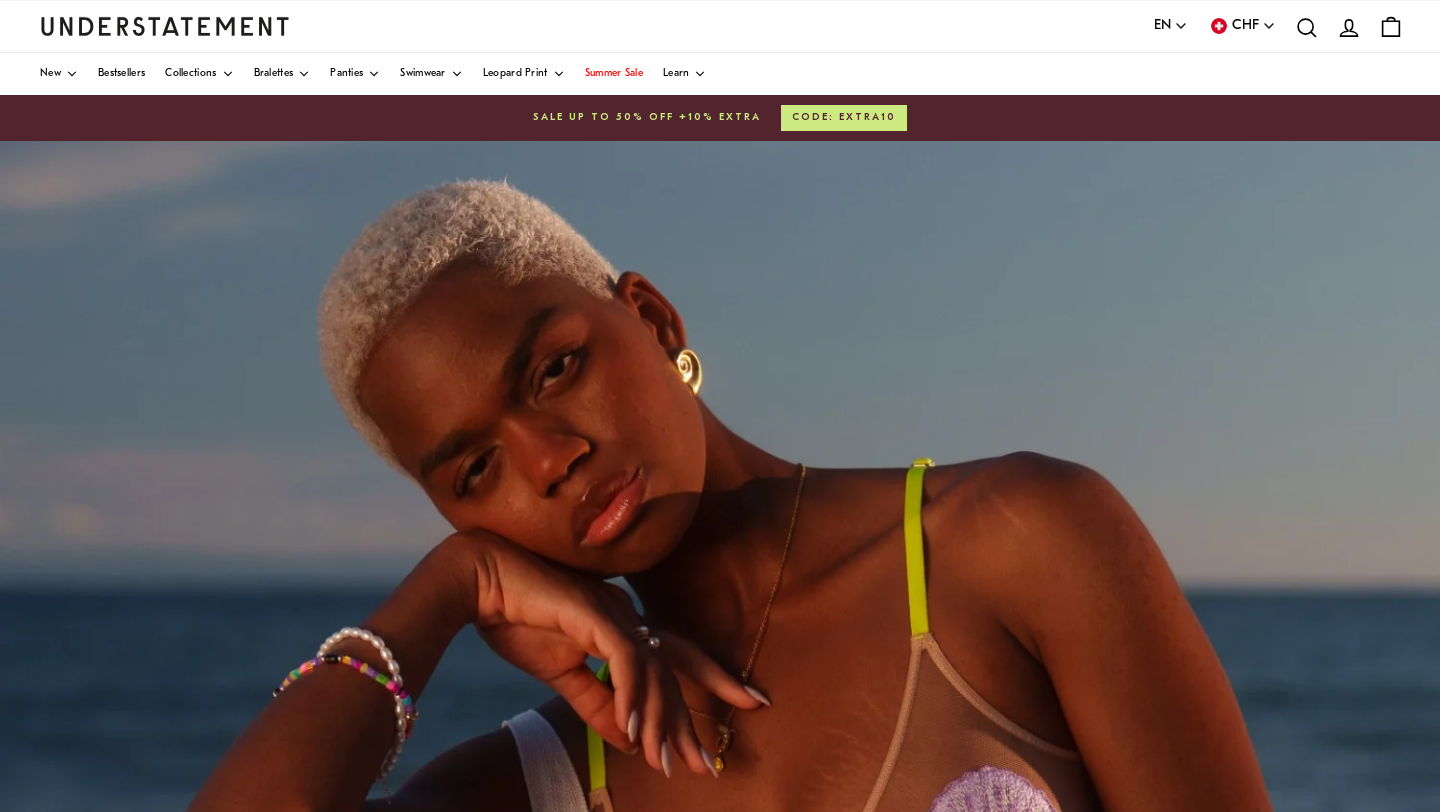 scroll, scrollTop: 0, scrollLeft: 0, axis: both 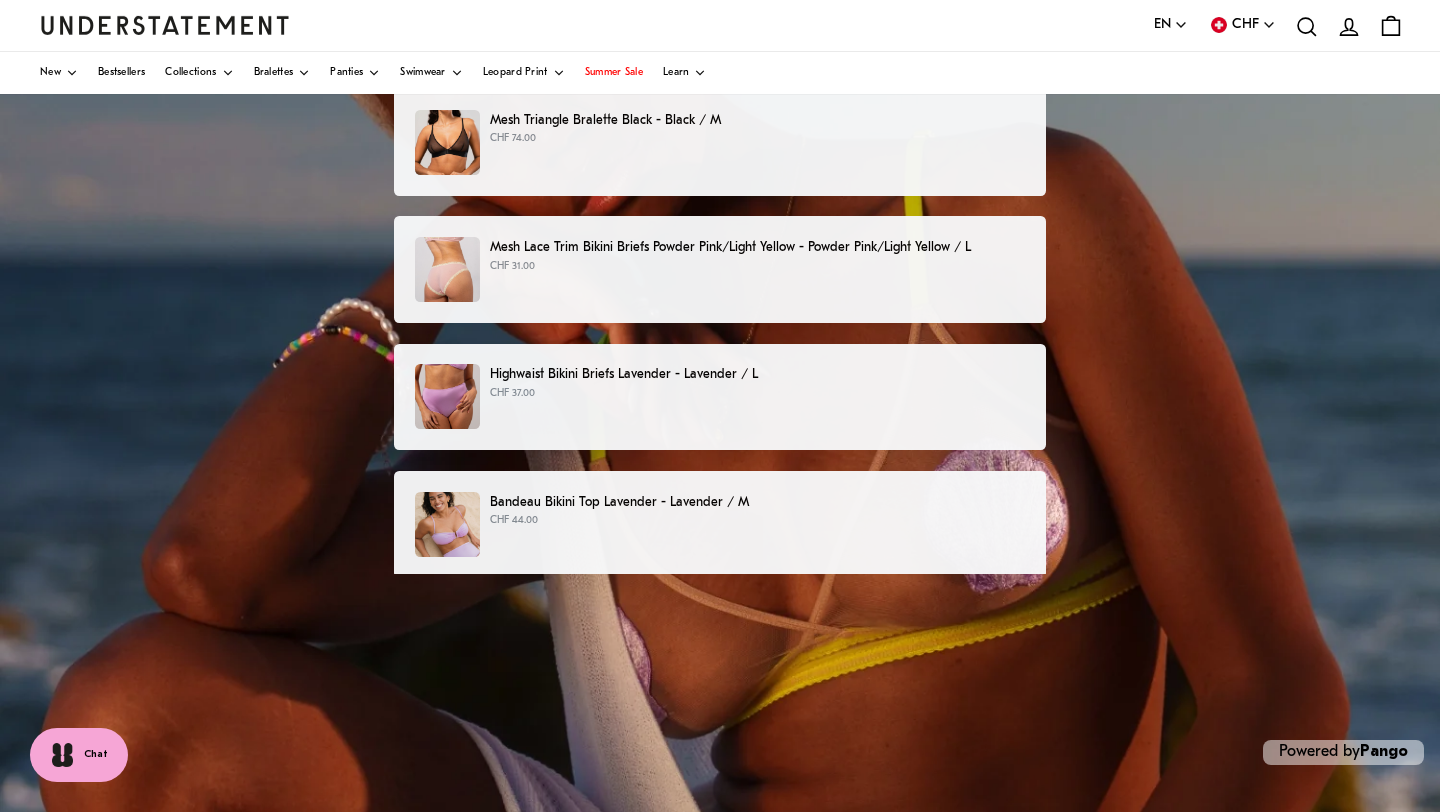 click on "Highwaist Bikini Briefs Lavender - Lavender / L CHF 37.00" at bounding box center (720, 397) 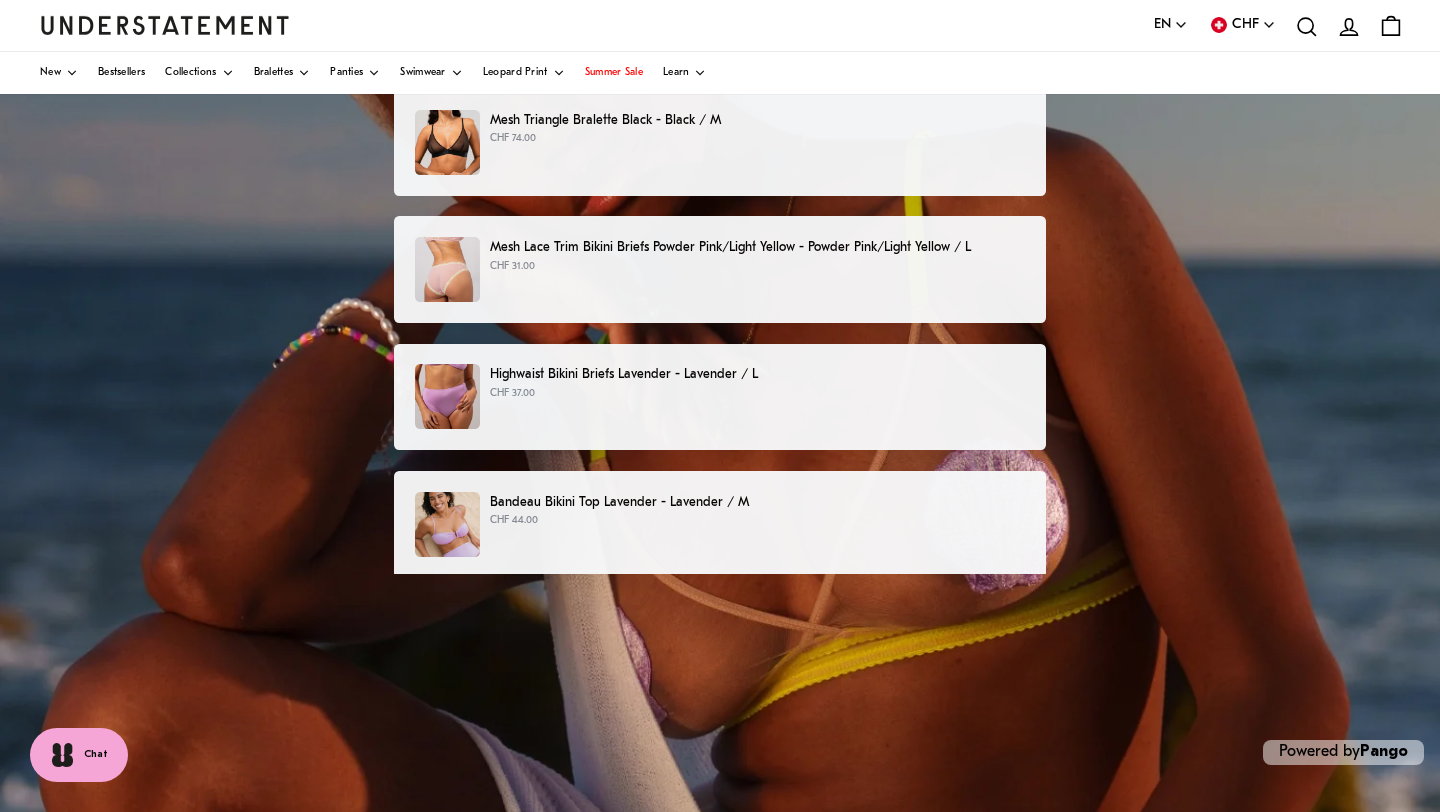 scroll, scrollTop: 0, scrollLeft: 0, axis: both 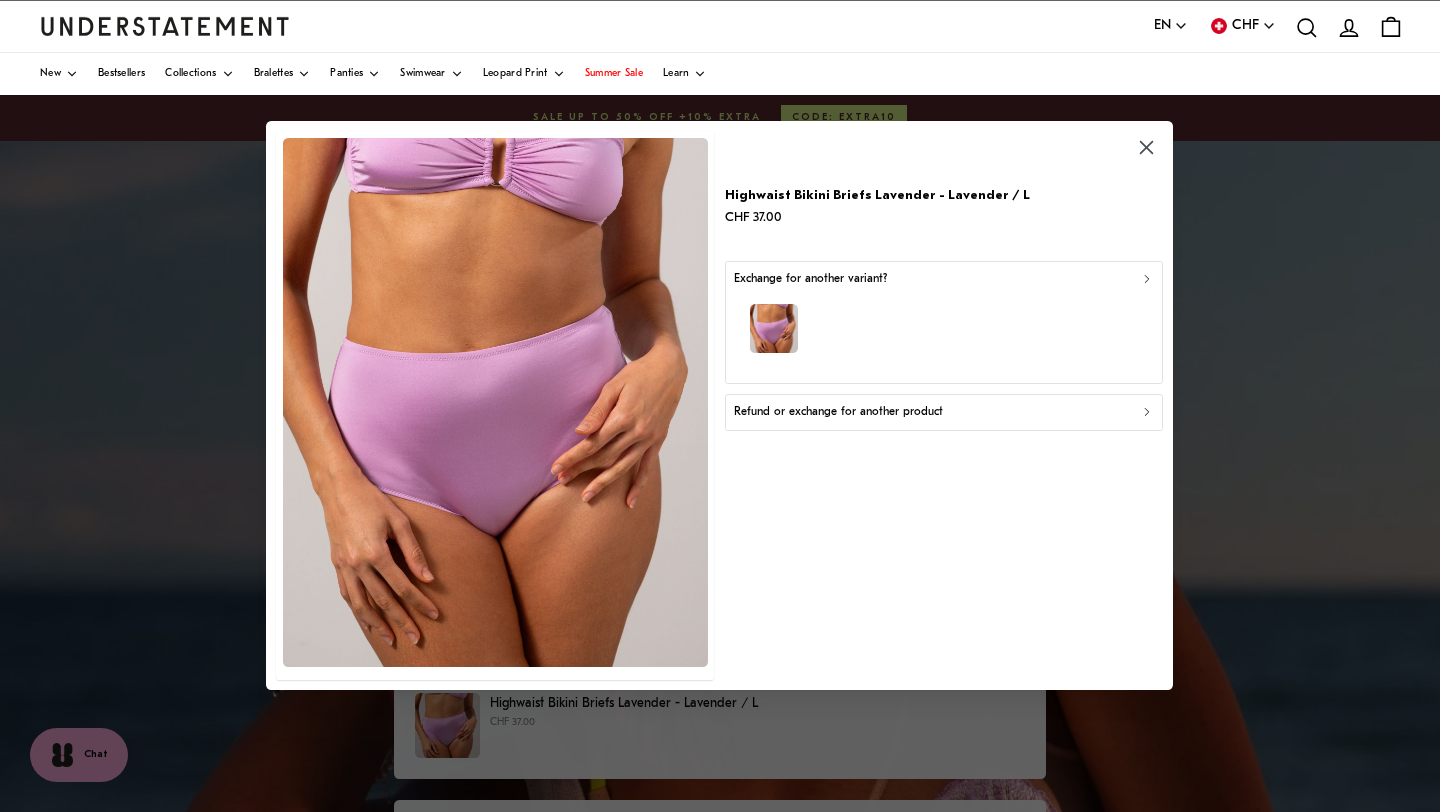click at bounding box center (944, 332) 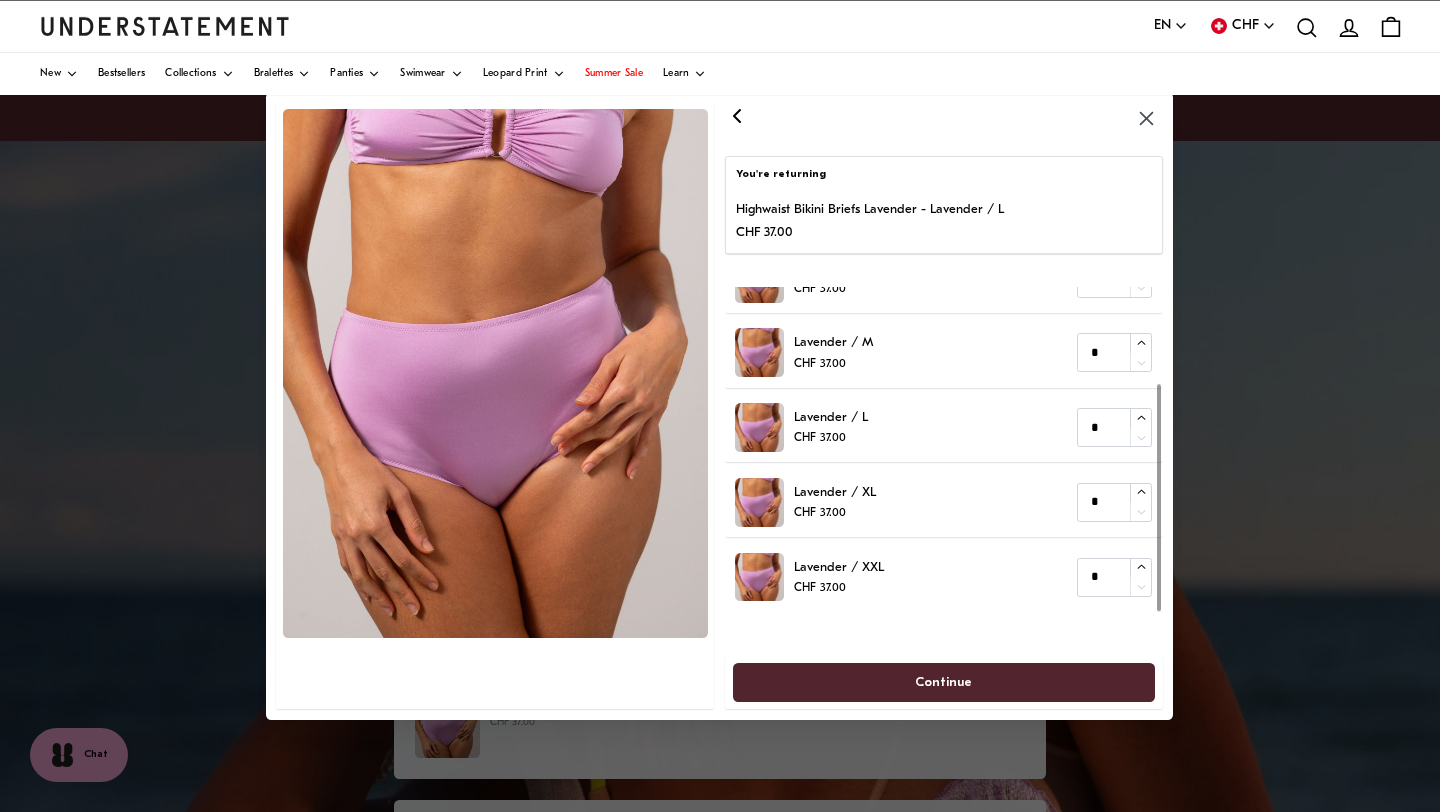 scroll, scrollTop: 0, scrollLeft: 0, axis: both 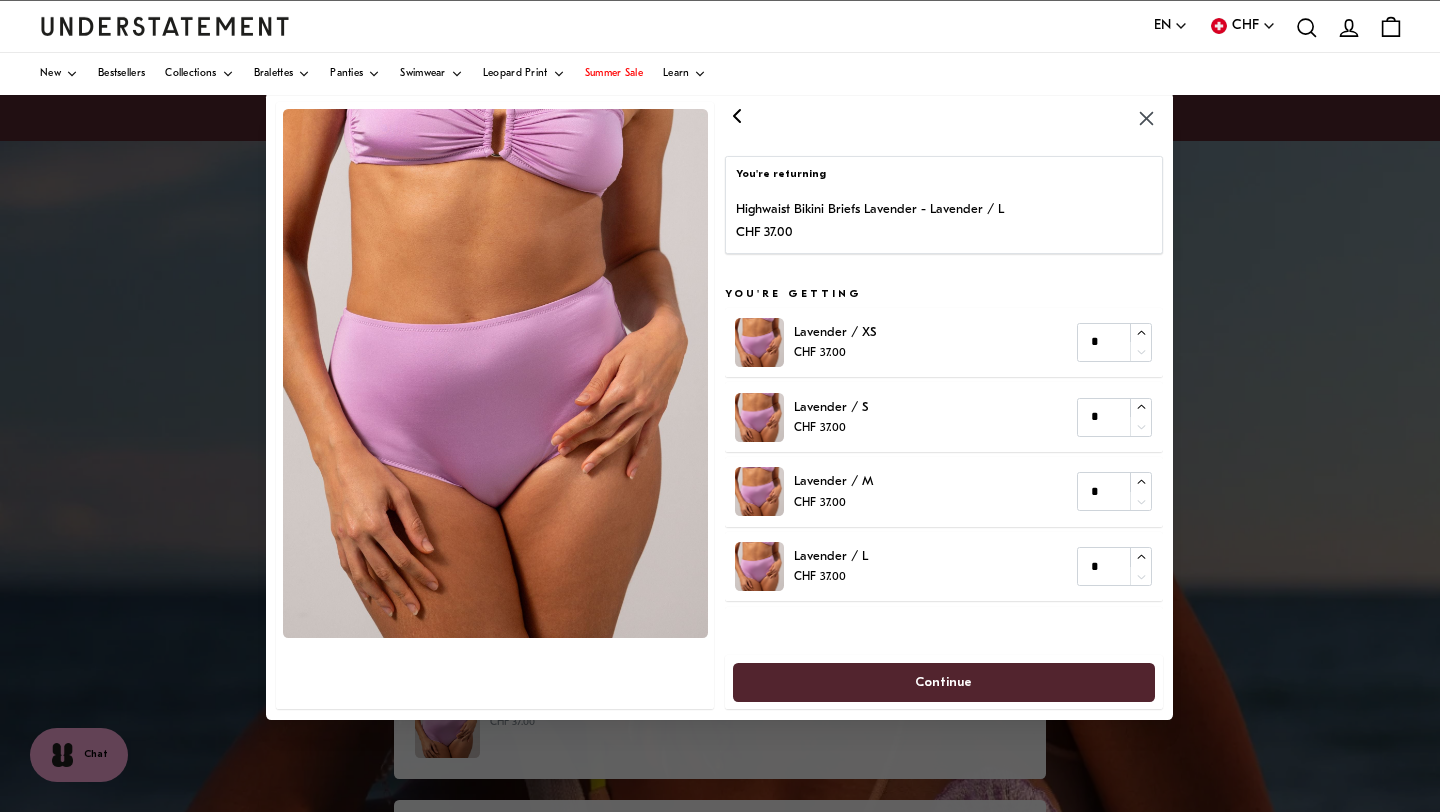 click 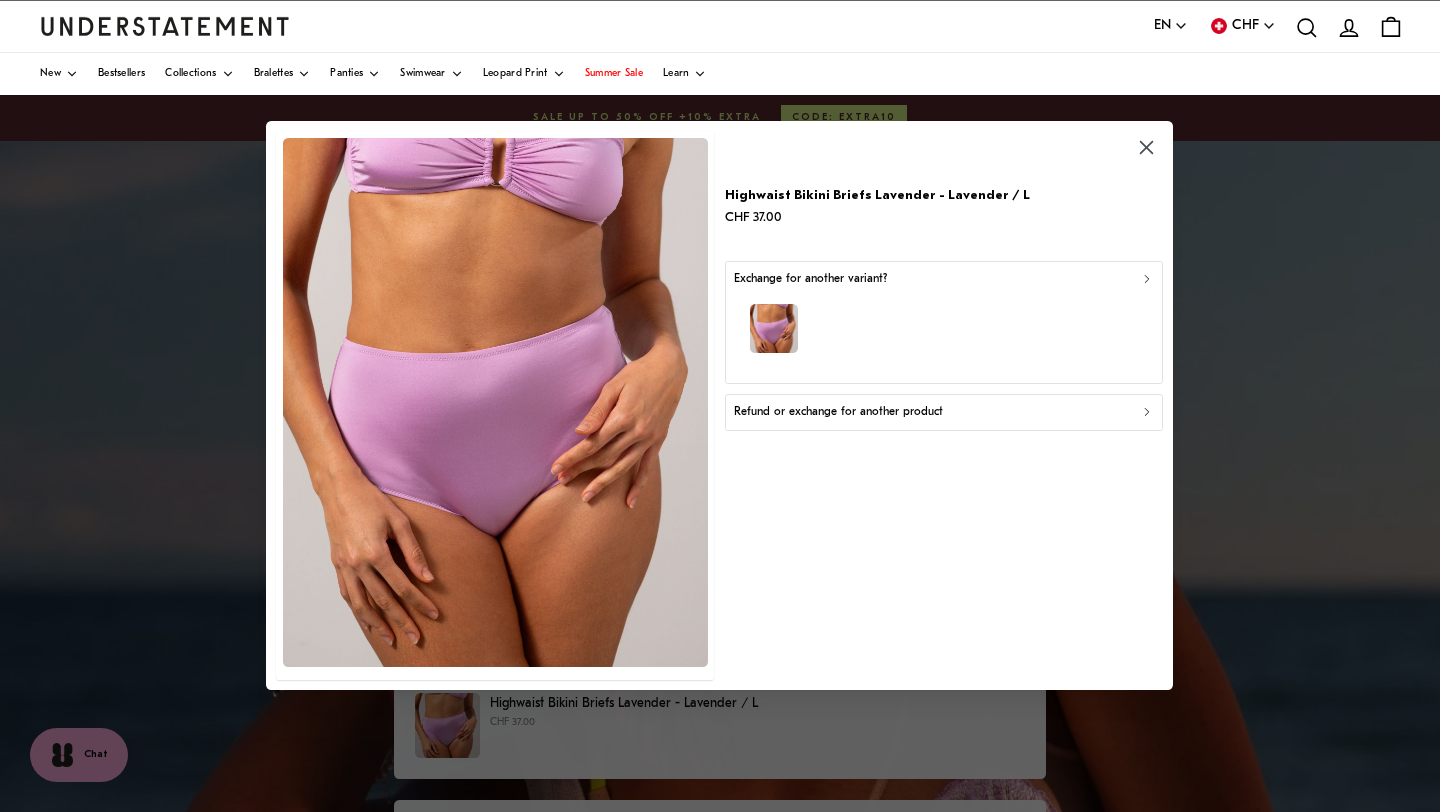 click on "Refund or exchange for another product" at bounding box center (838, 413) 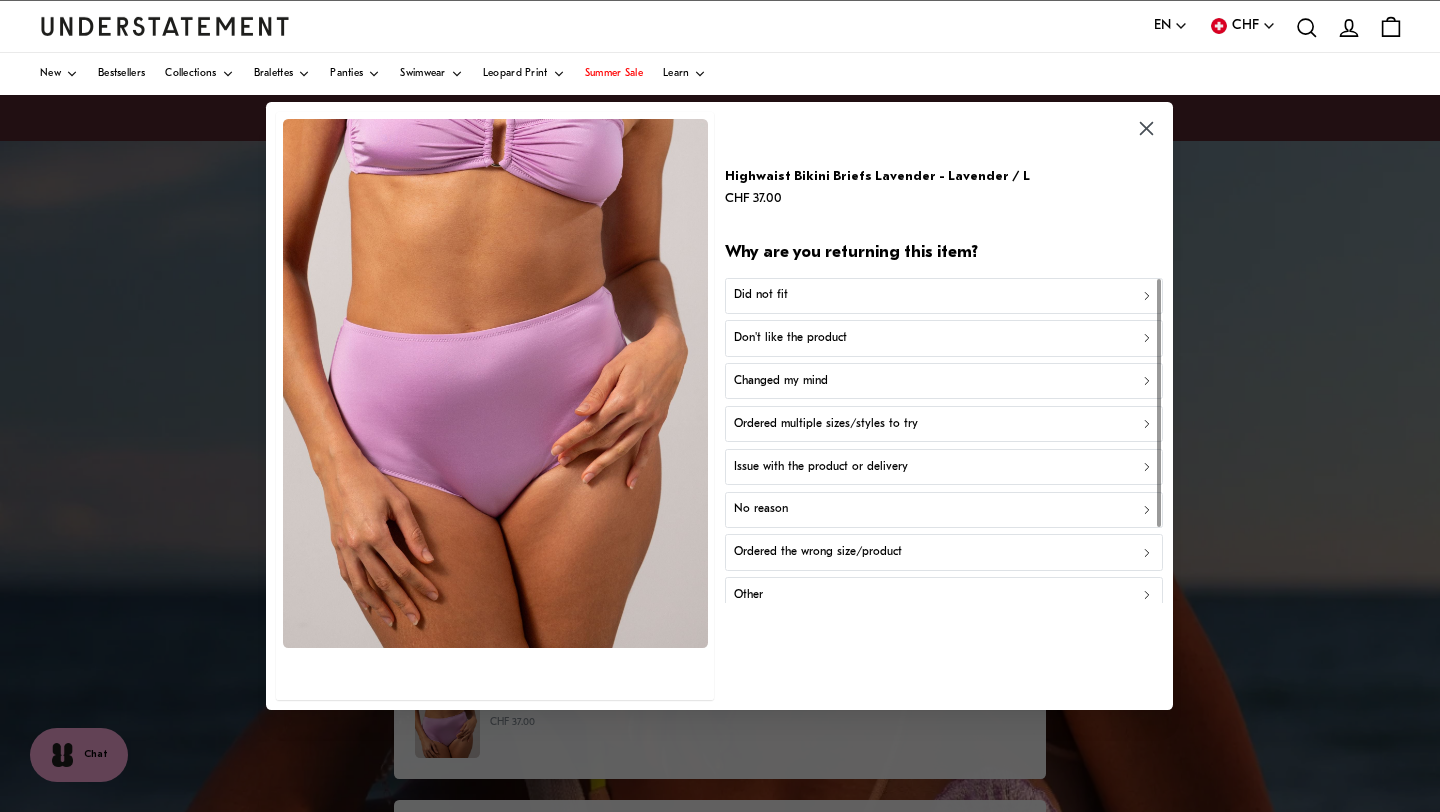 click on "Did not fit" at bounding box center (944, 295) 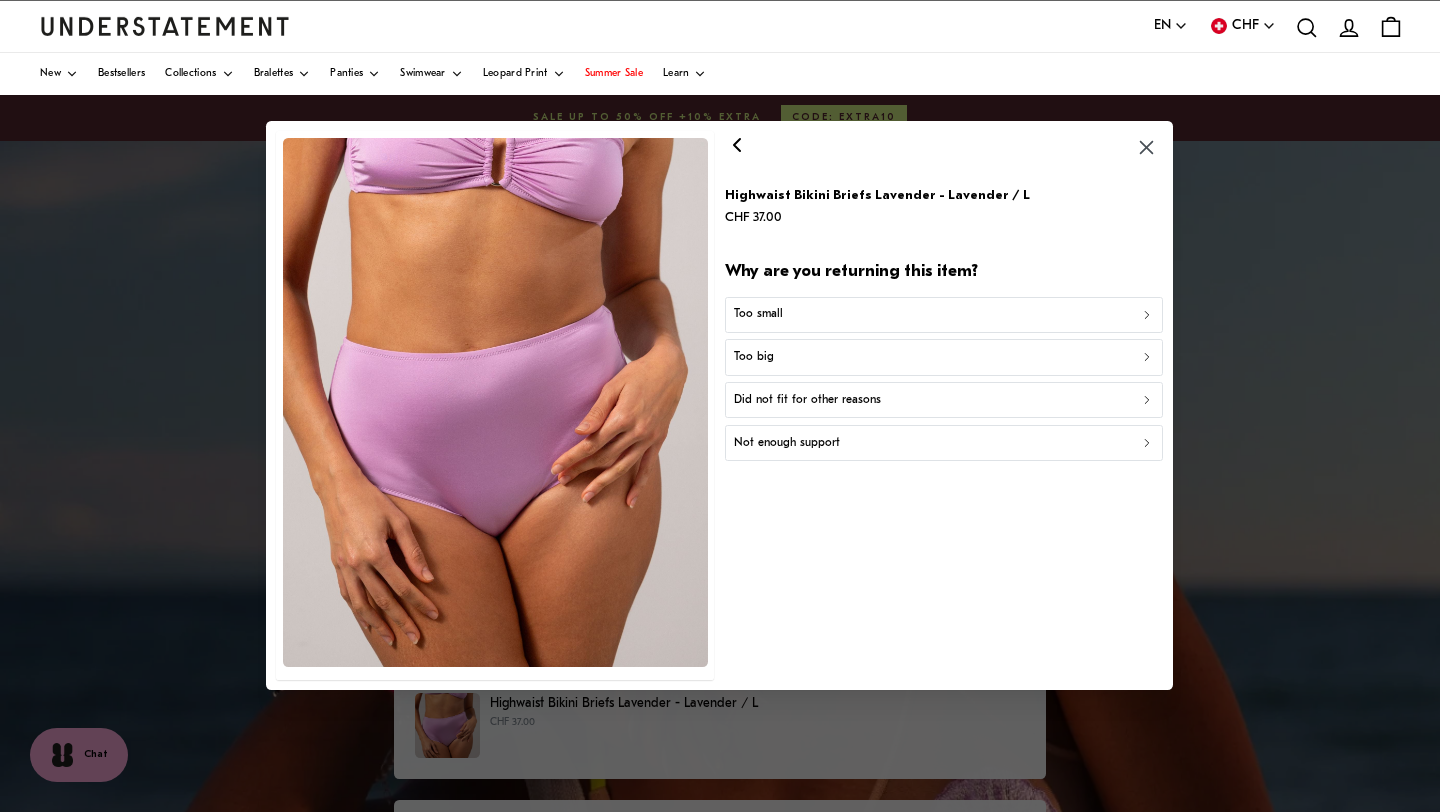 click on "Too big" at bounding box center [944, 358] 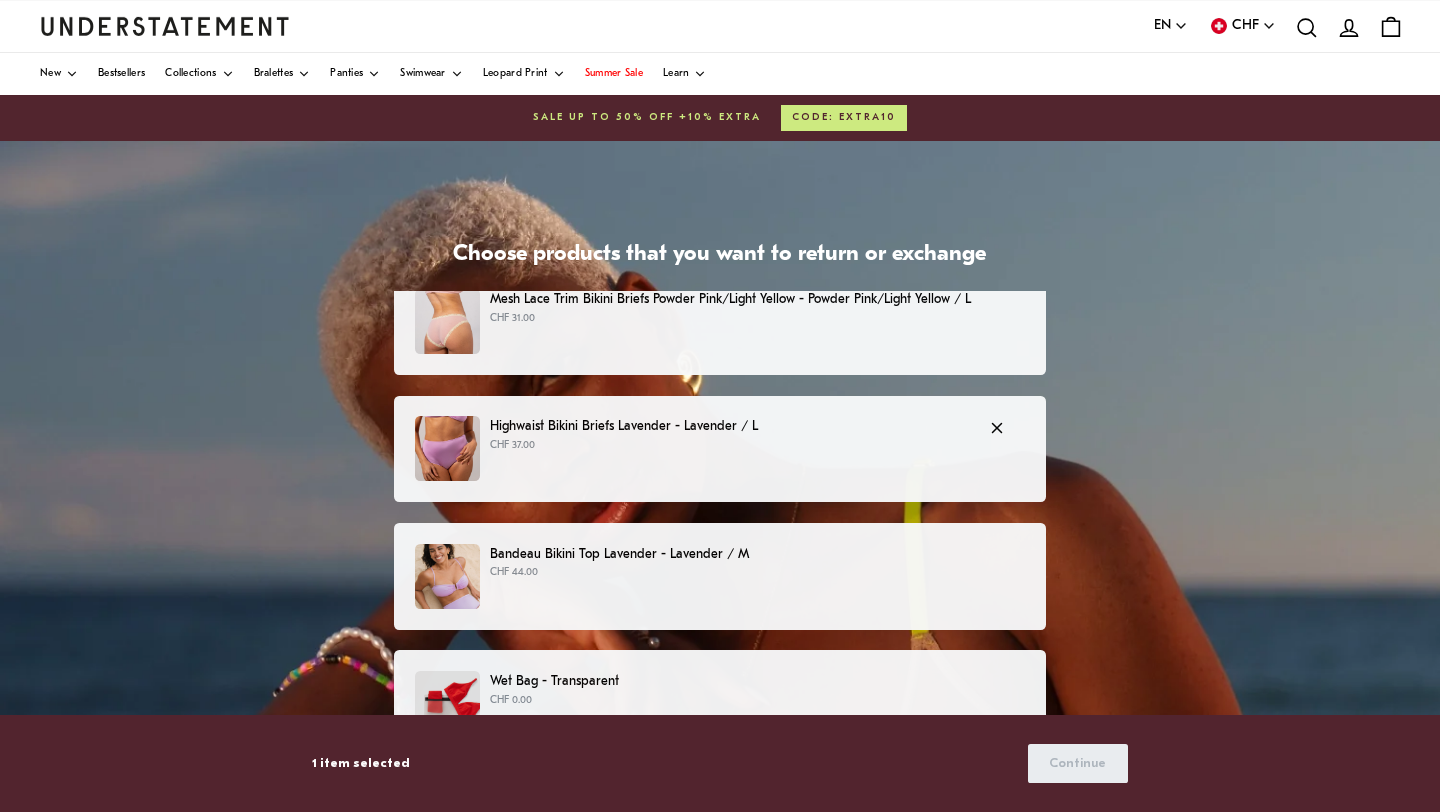 scroll, scrollTop: 280, scrollLeft: 0, axis: vertical 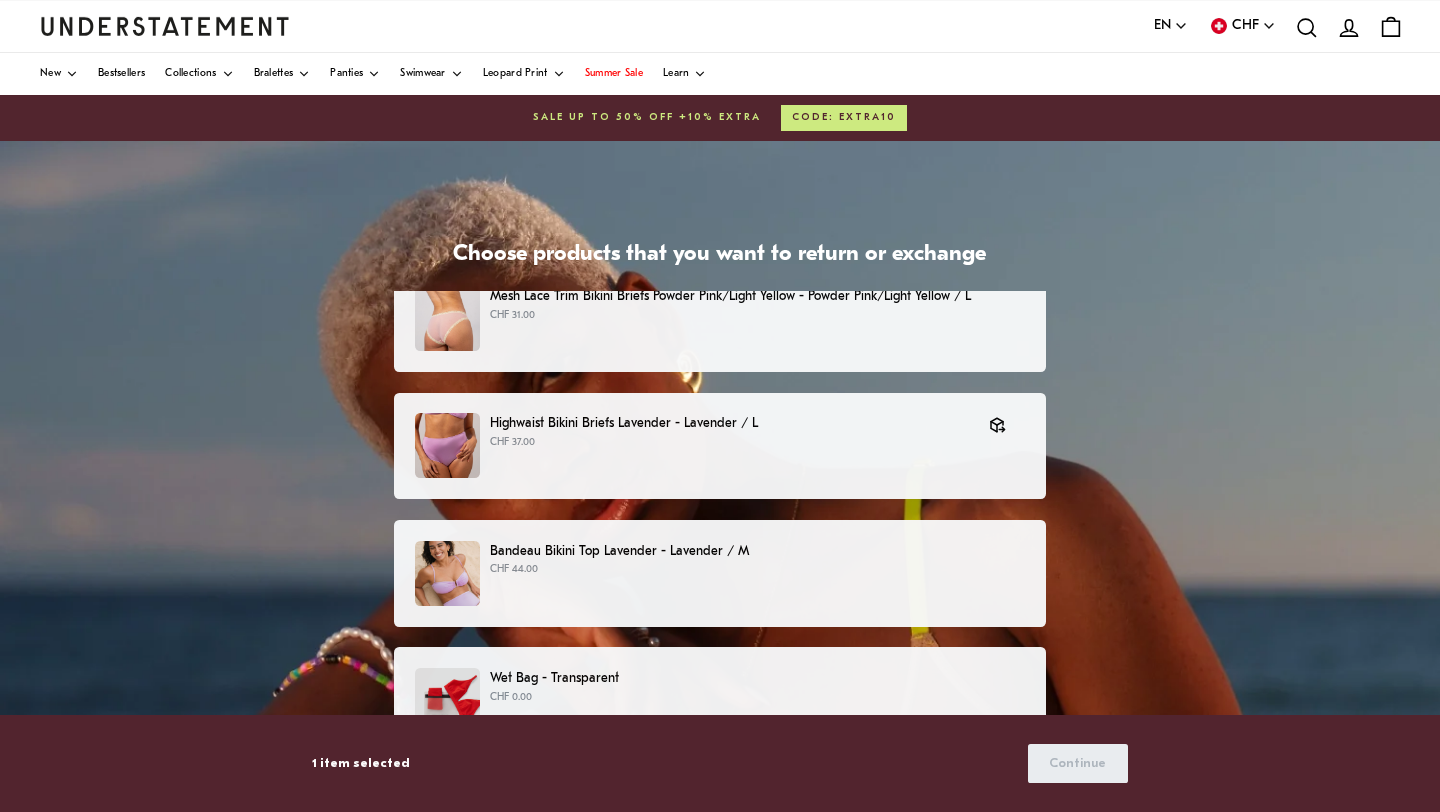 click on "Bandeau Bikini Top Lavender - Lavender / M CHF 44.00" at bounding box center (720, 573) 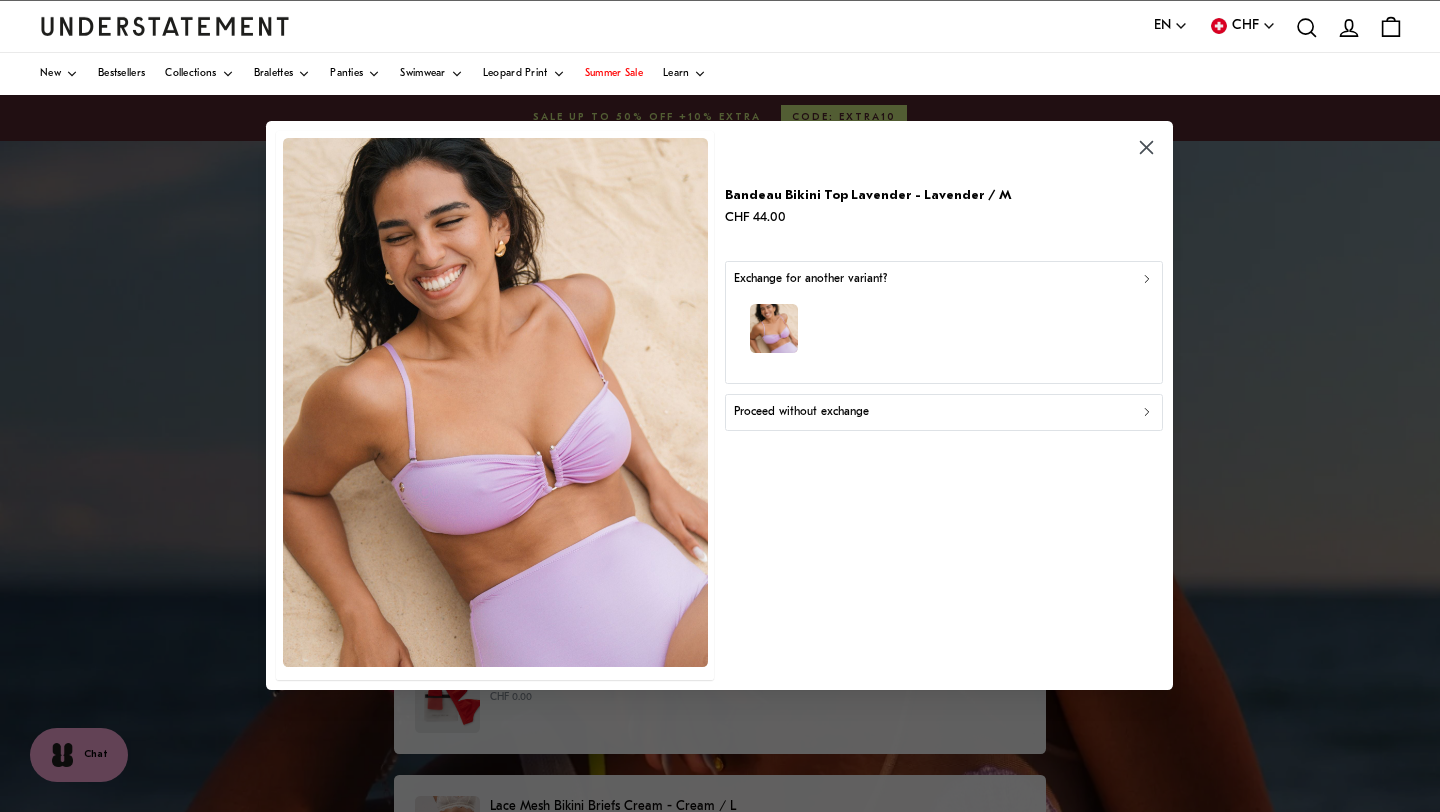 click on "Proceed without exchange" at bounding box center [801, 413] 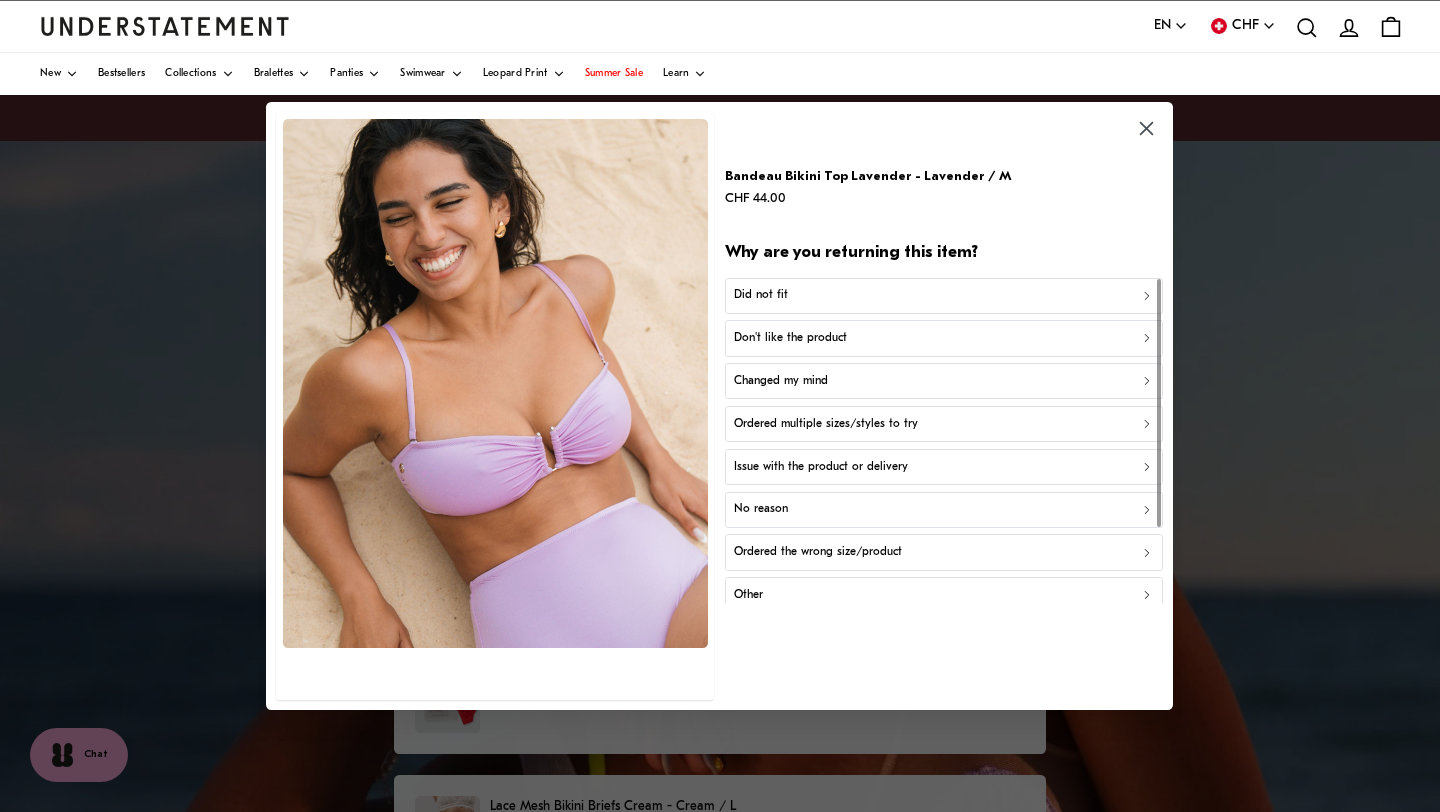 click on "Did not fit" at bounding box center [944, 295] 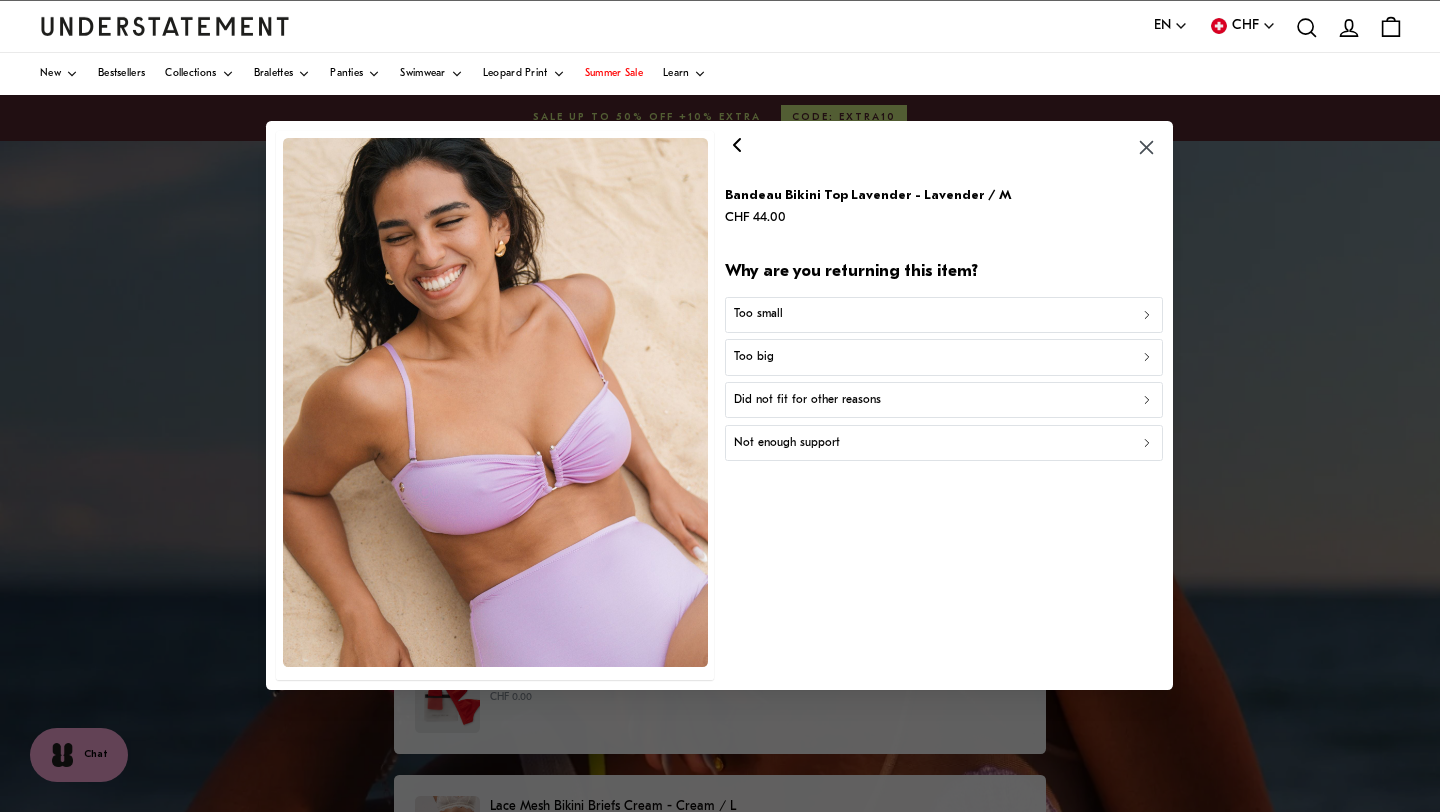 click on "Did not fit for other reasons" at bounding box center [807, 400] 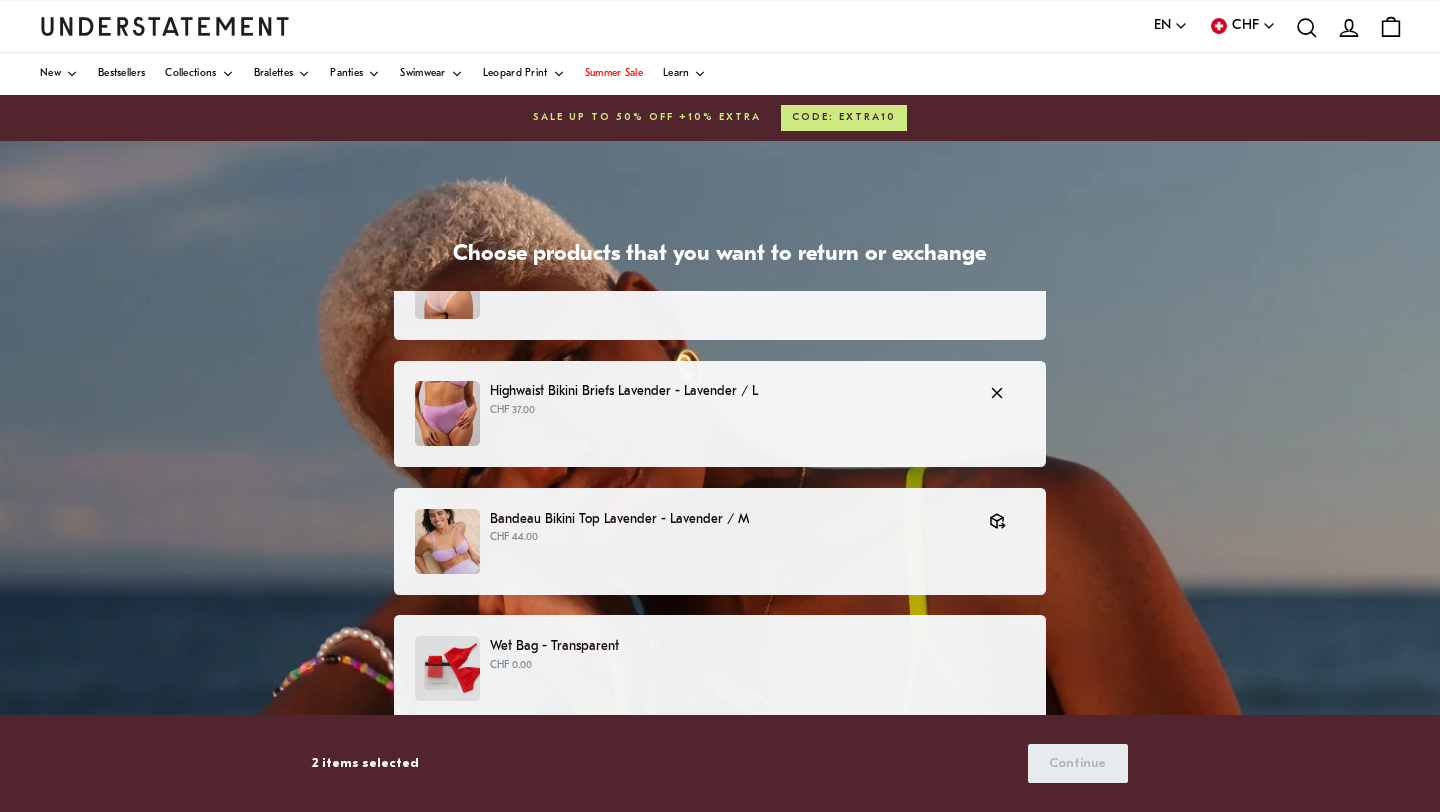 scroll, scrollTop: 174, scrollLeft: 0, axis: vertical 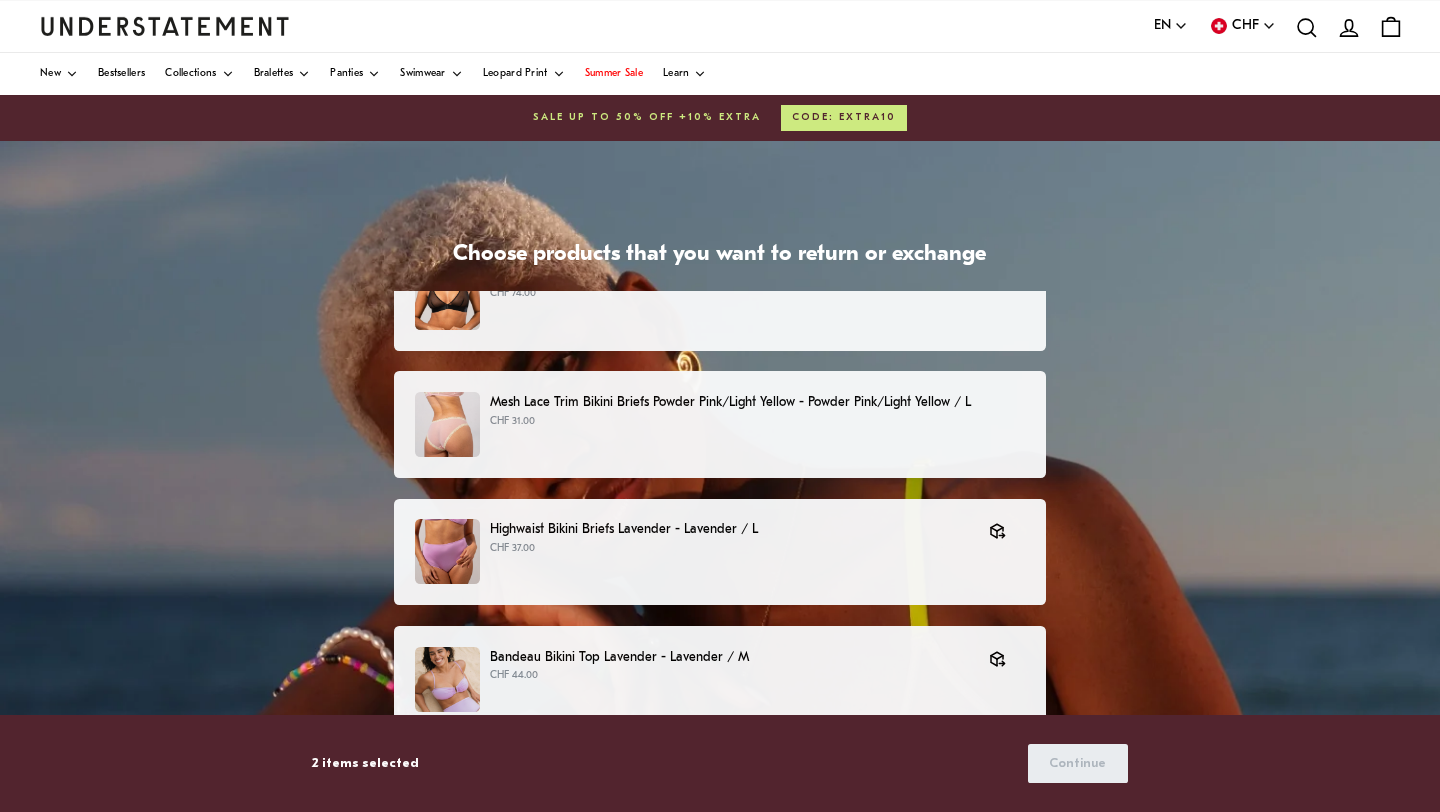 click on "Mesh Lace Trim Bikini Briefs Powder Pink/Light Yellow - Powder Pink/Light Yellow / L" at bounding box center (757, 402) 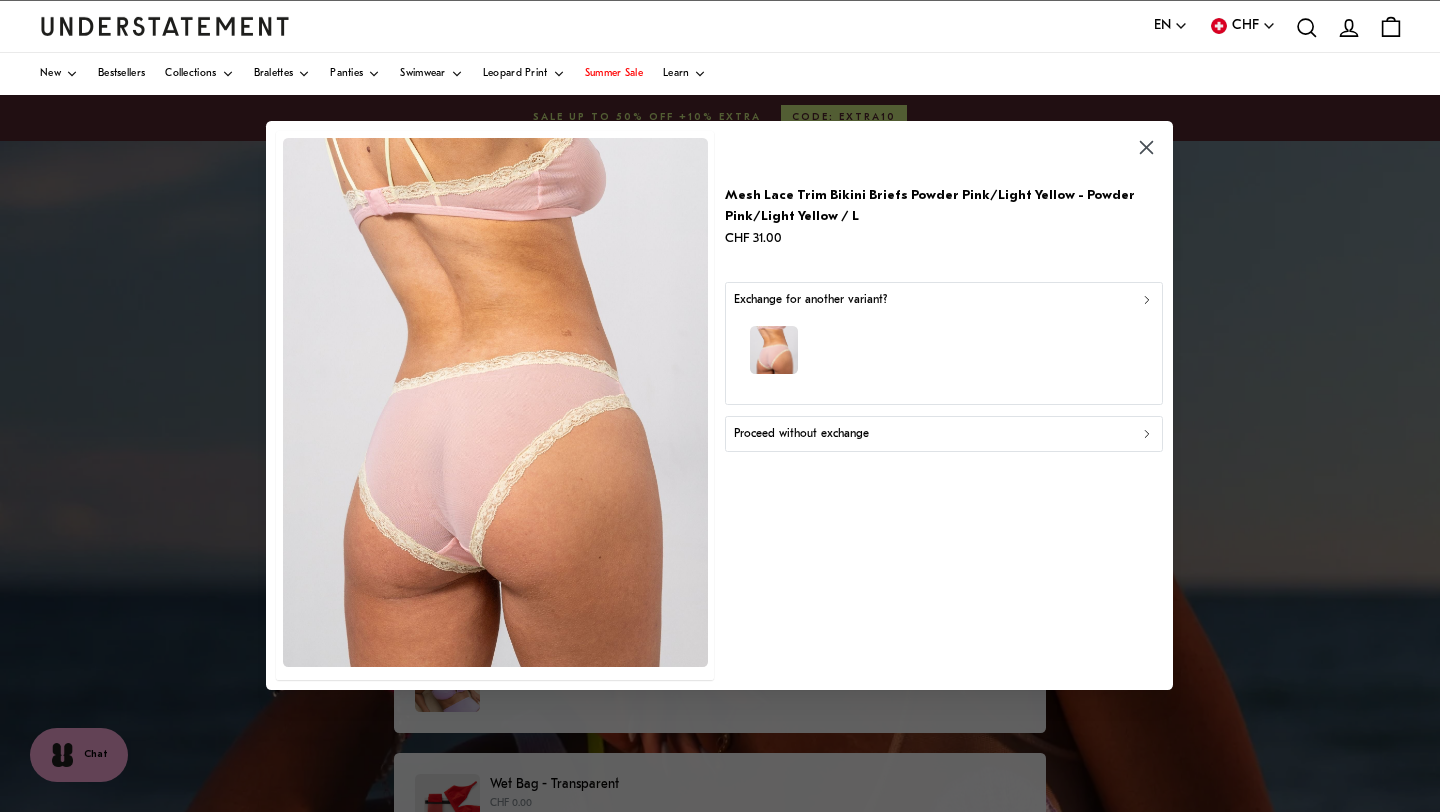 click on "Proceed without exchange" at bounding box center [801, 434] 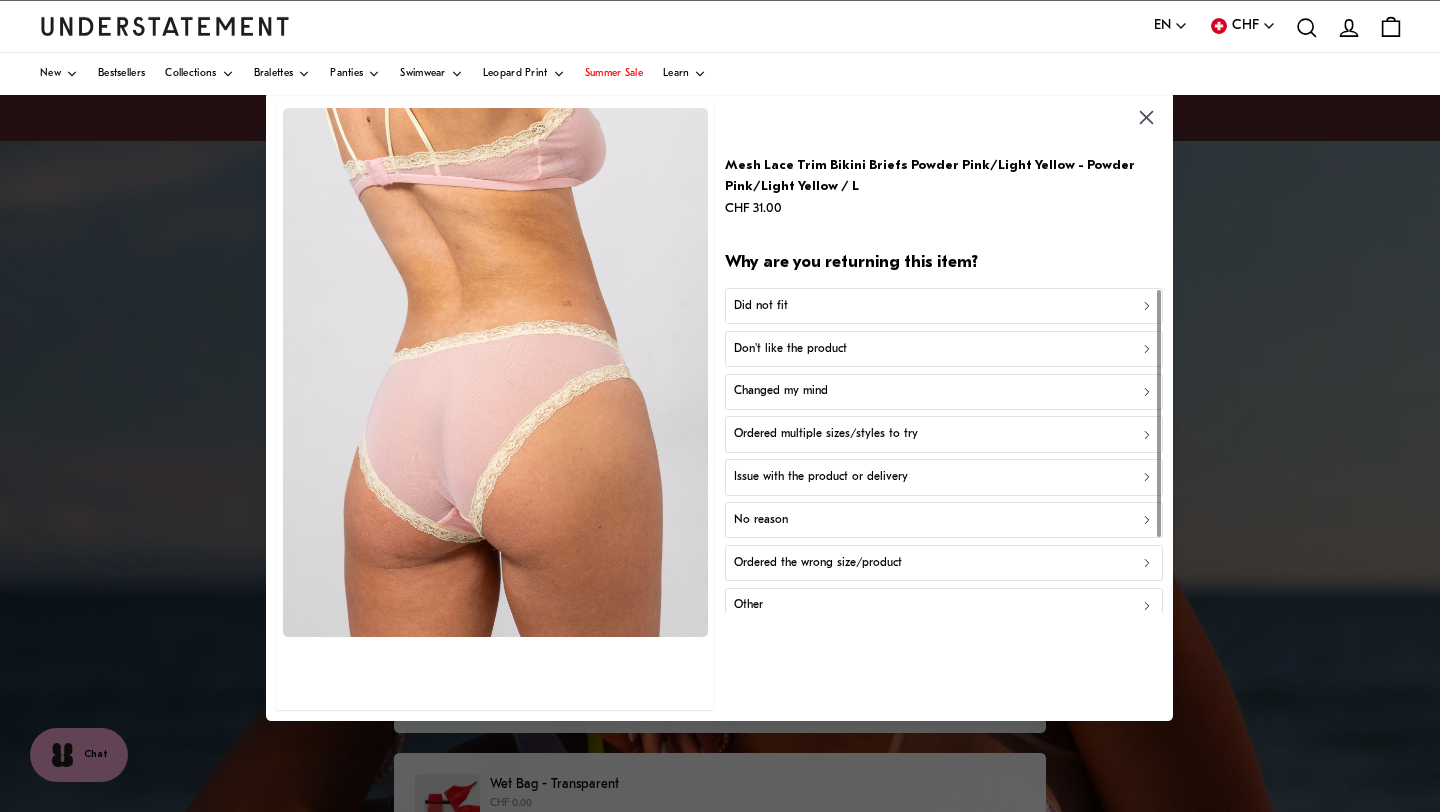 click on "Did not fit" at bounding box center (944, 306) 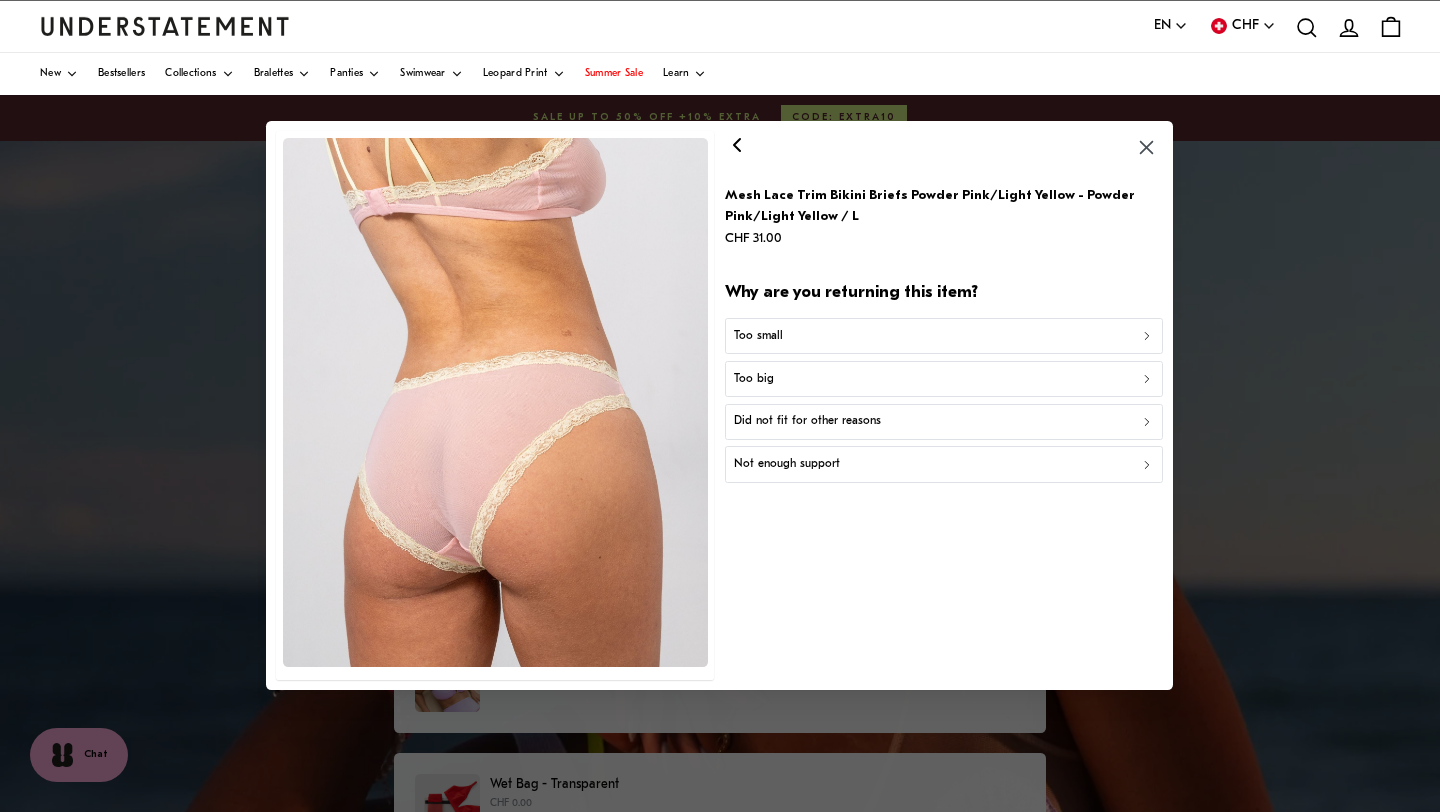 click on "Too big" at bounding box center [944, 379] 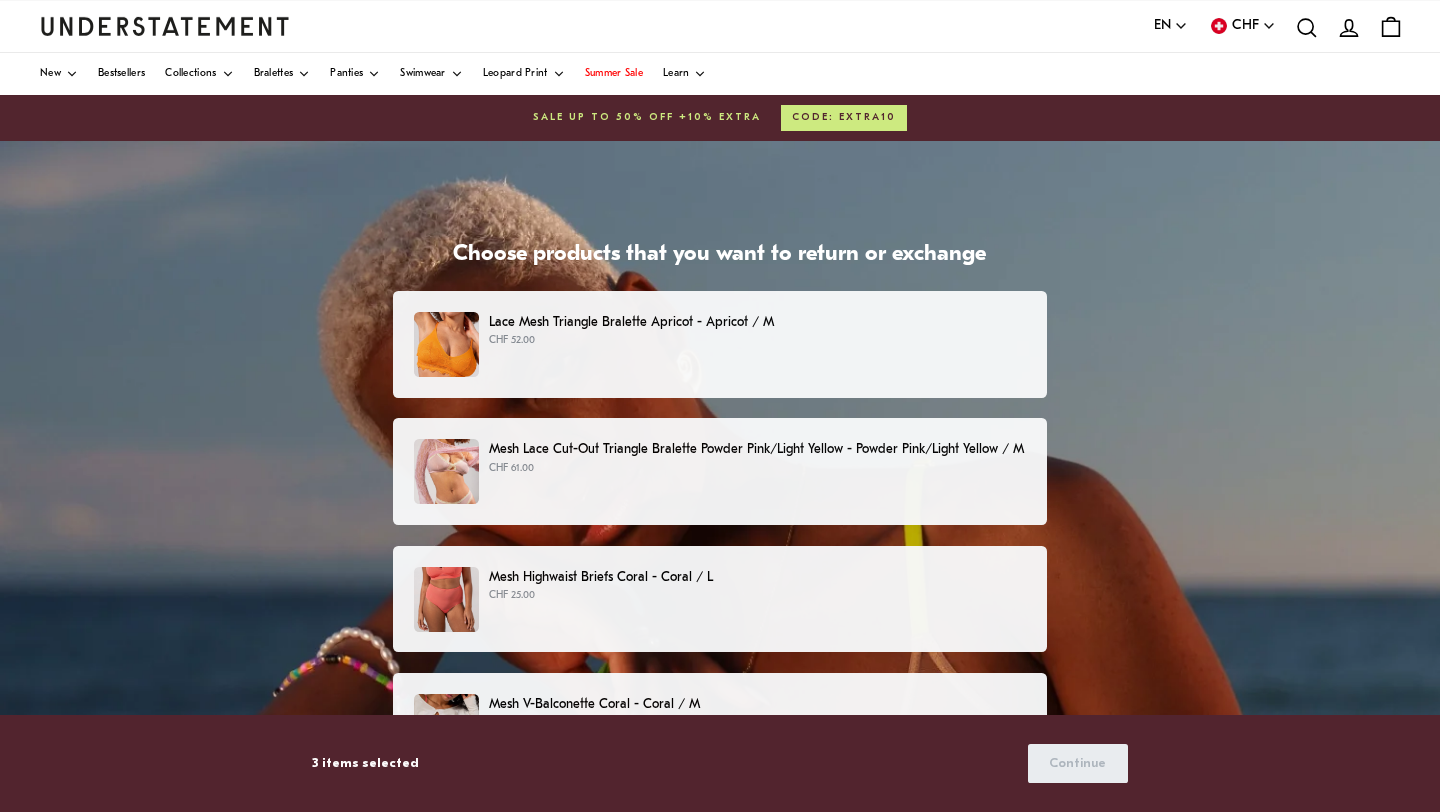 scroll, scrollTop: 1236, scrollLeft: 0, axis: vertical 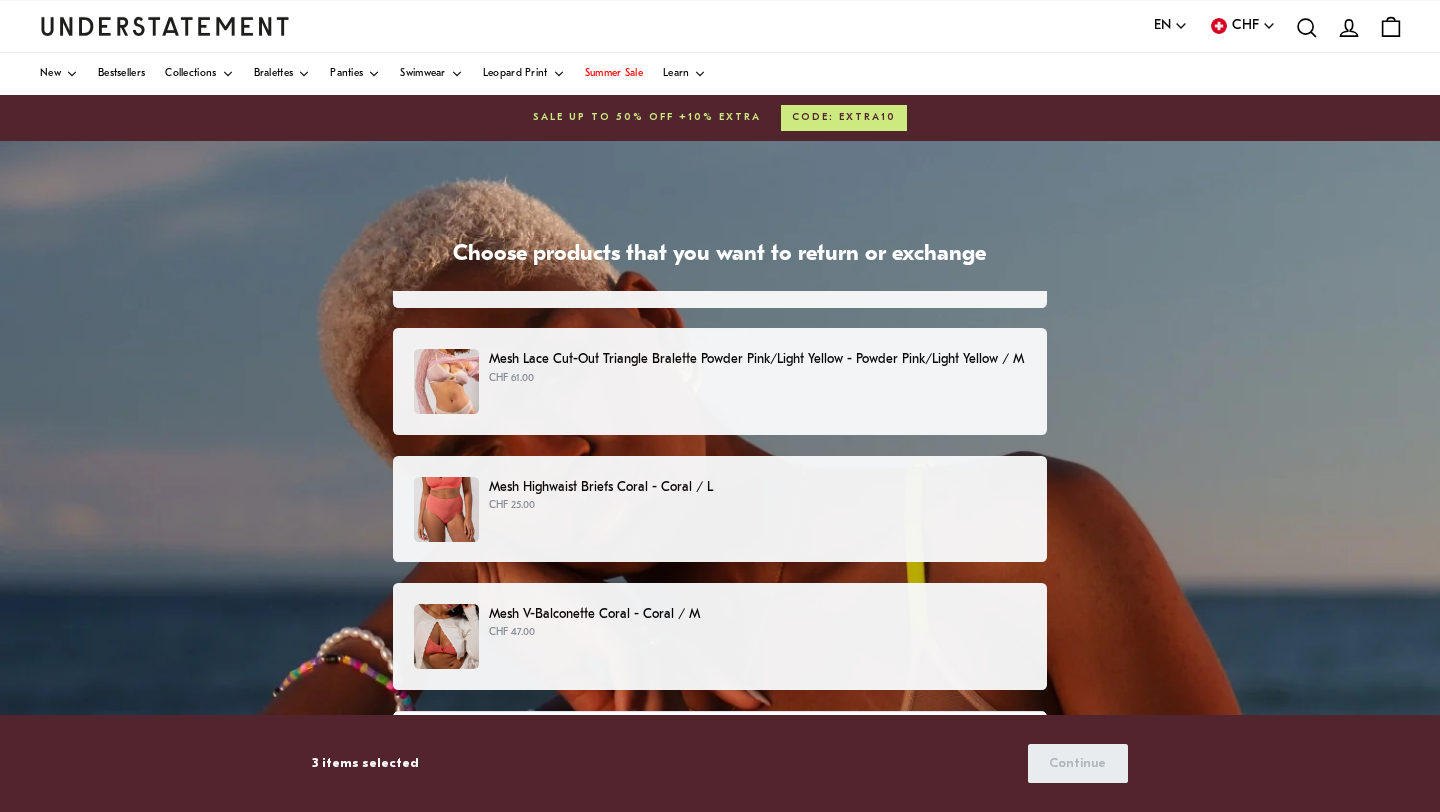 click on "CHF 25.00" at bounding box center (757, 506) 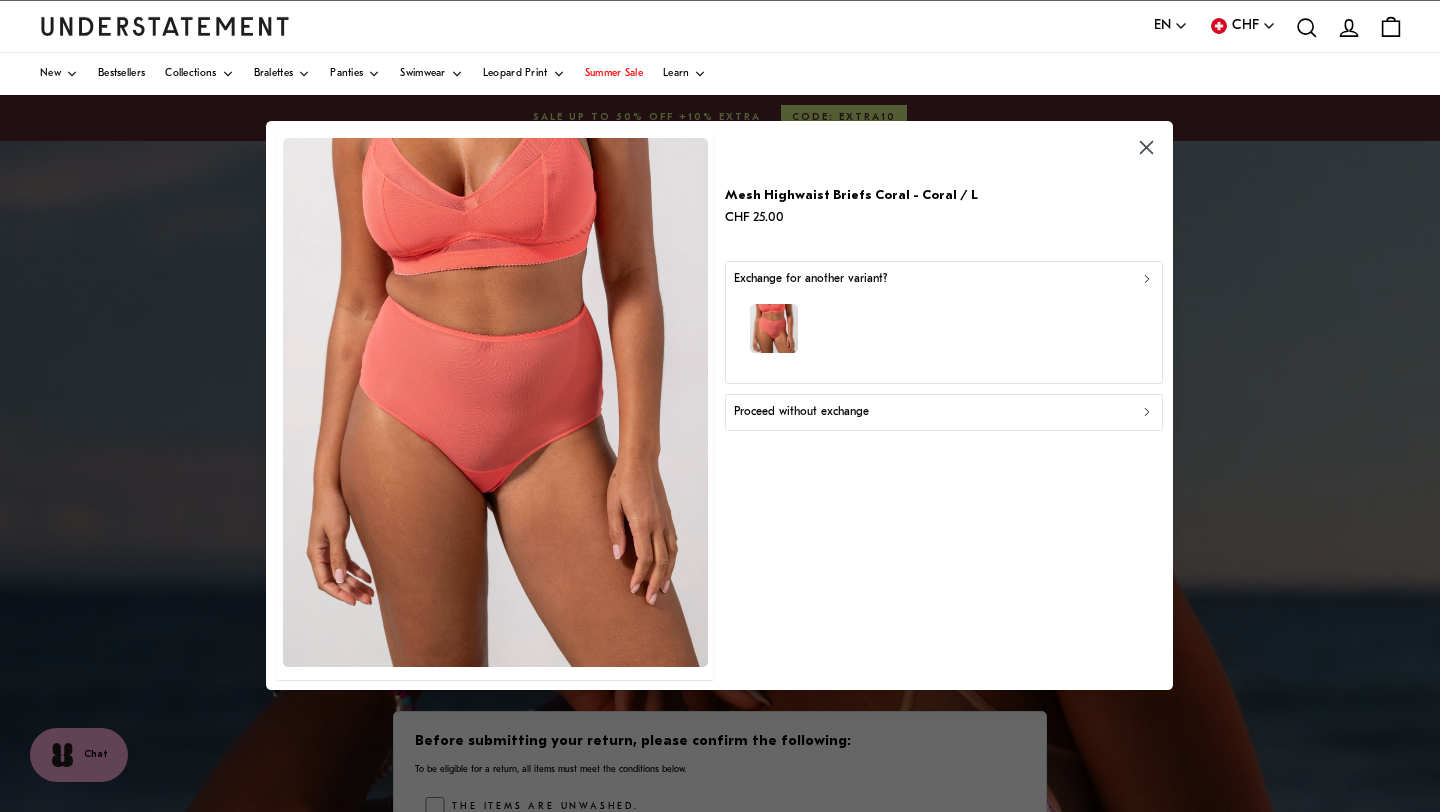 click on "Proceed without exchange" at bounding box center (801, 413) 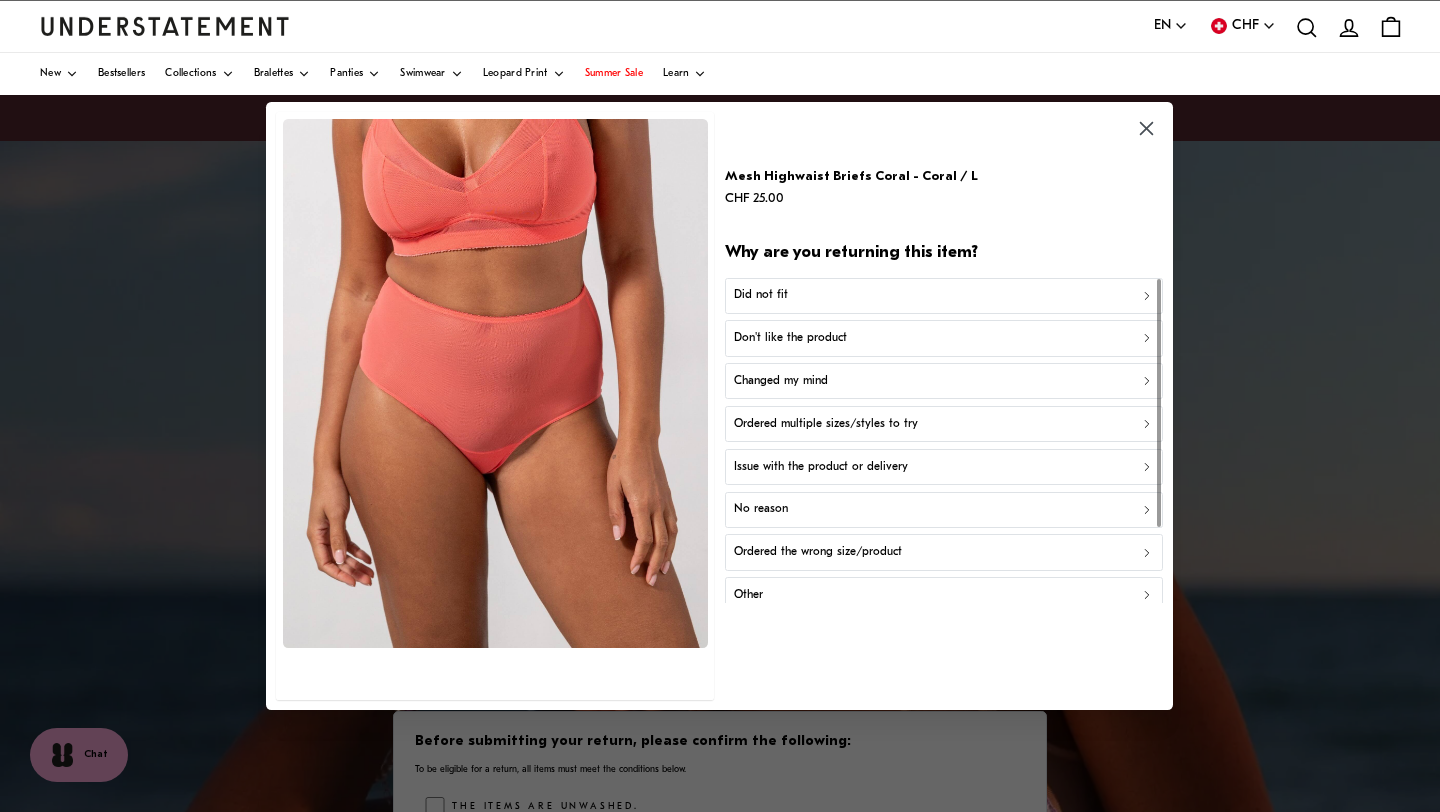 click on "Did not fit" at bounding box center [944, 295] 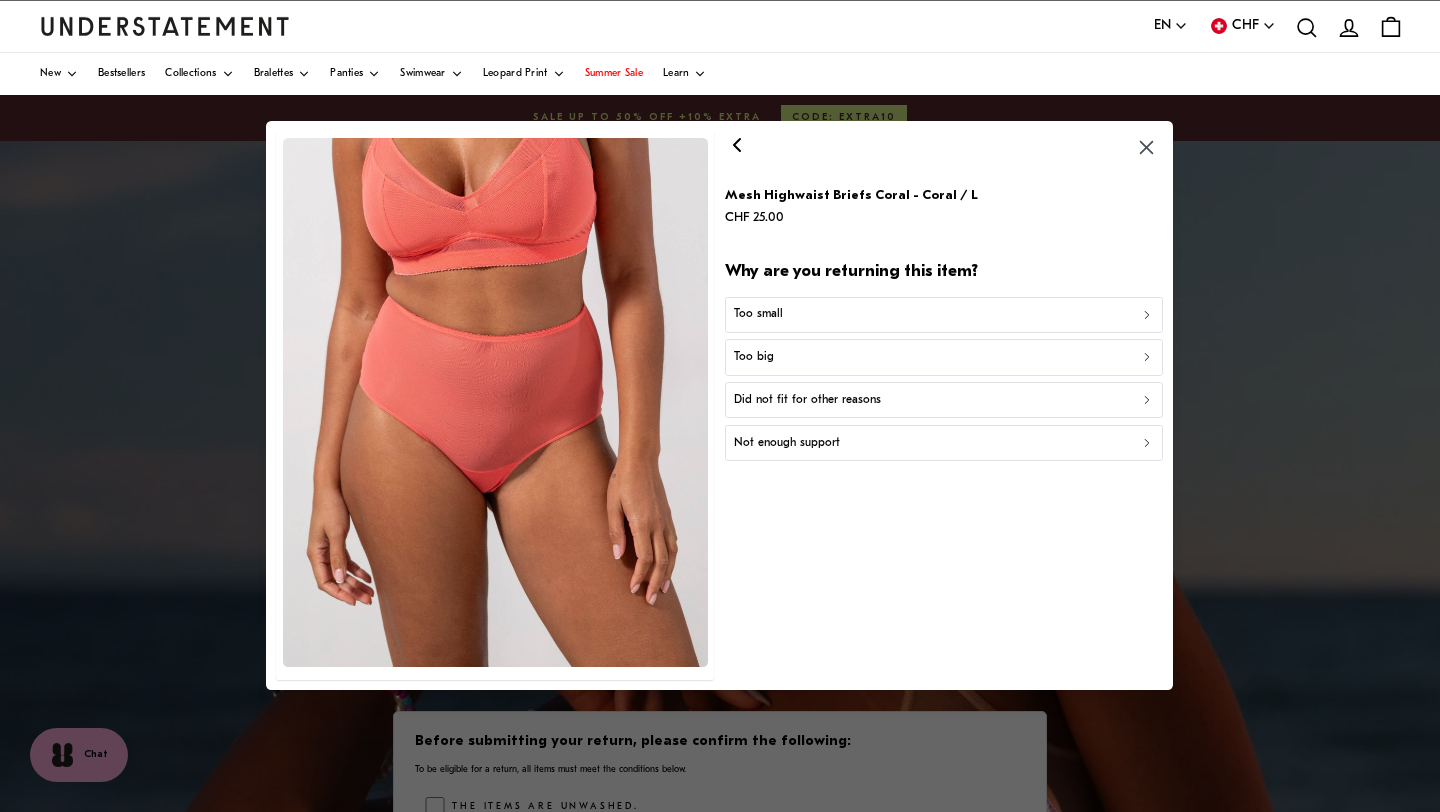 click on "Too big" at bounding box center [944, 358] 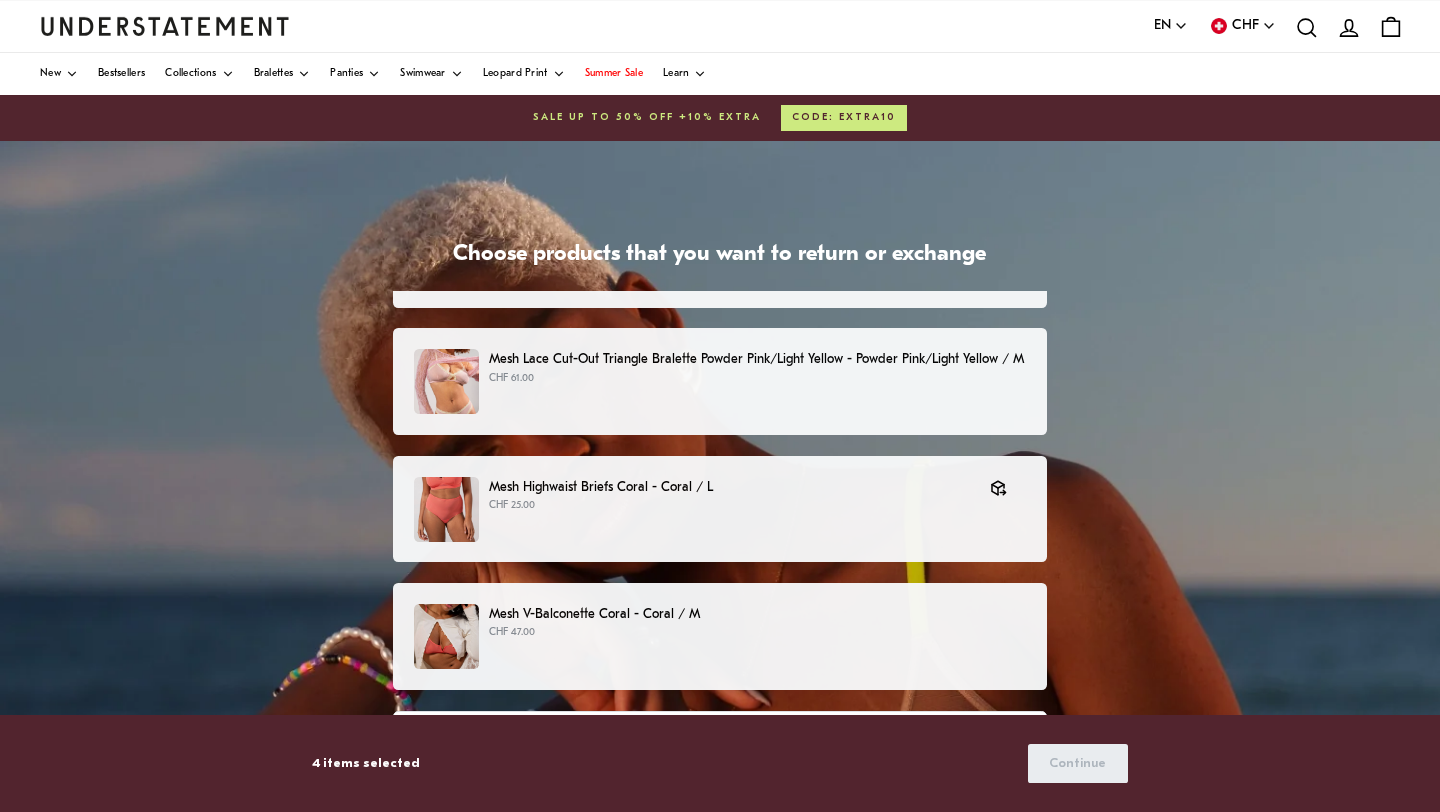 click on "CHF 47.00" at bounding box center (757, 633) 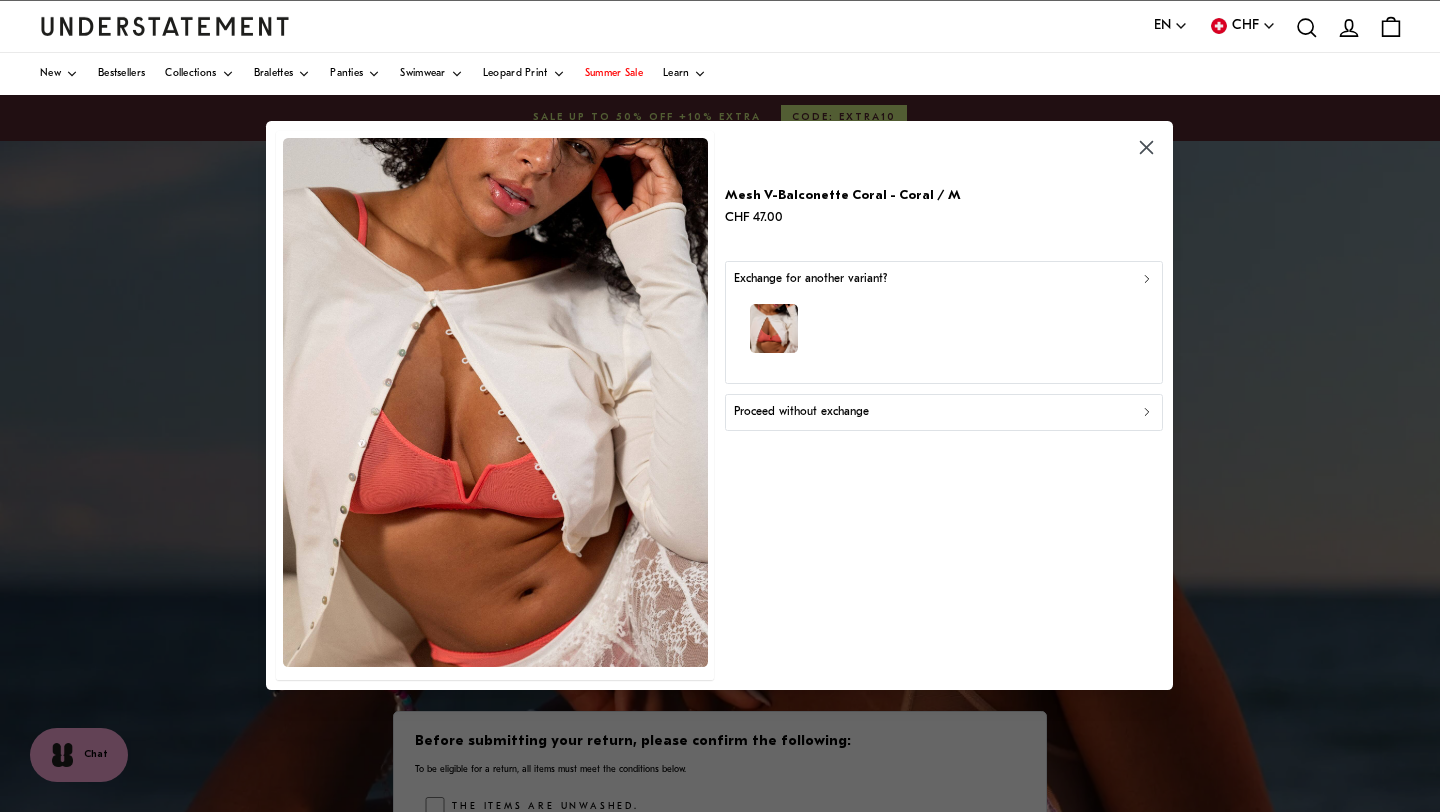 click on "Proceed without exchange" at bounding box center (801, 413) 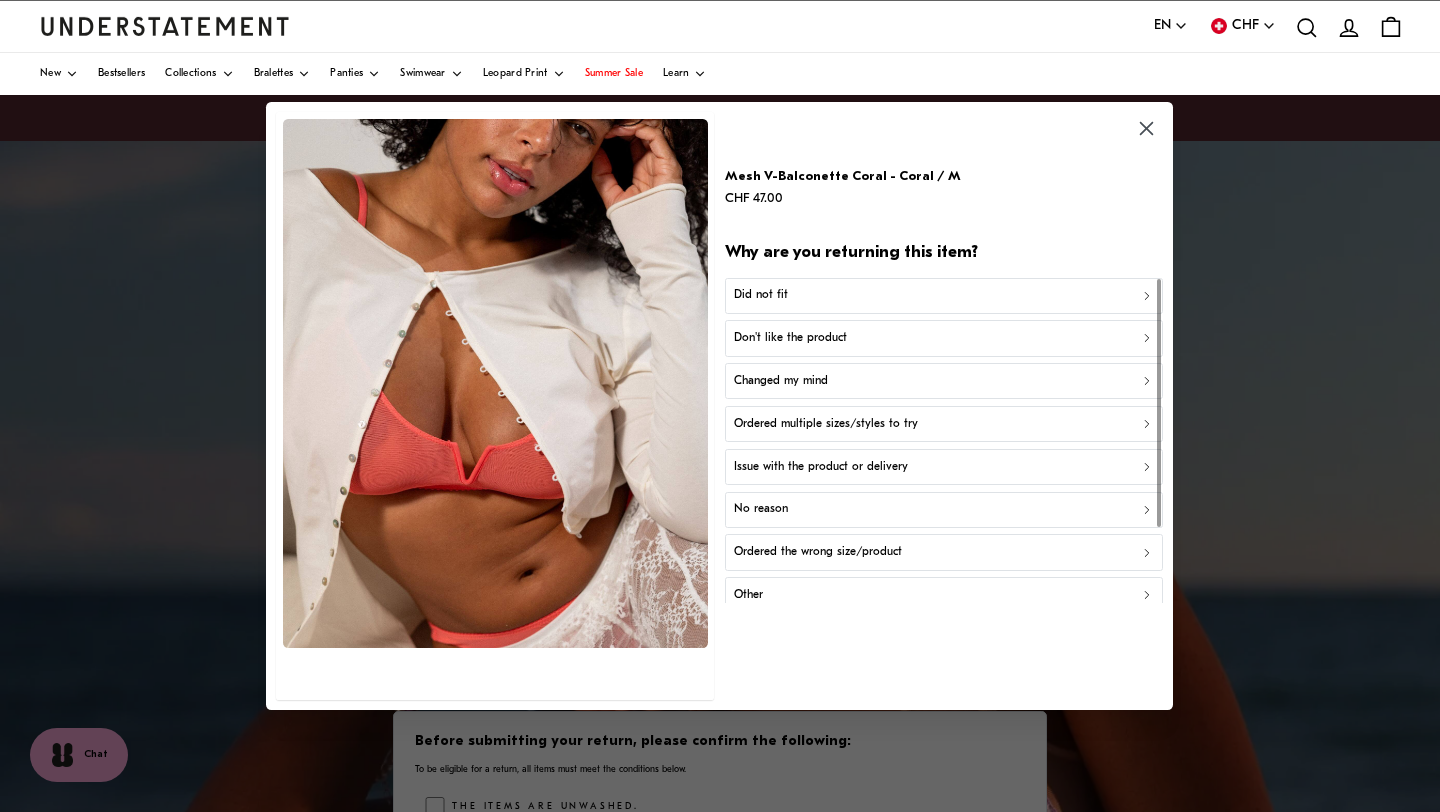 click on "Did not fit" at bounding box center [944, 295] 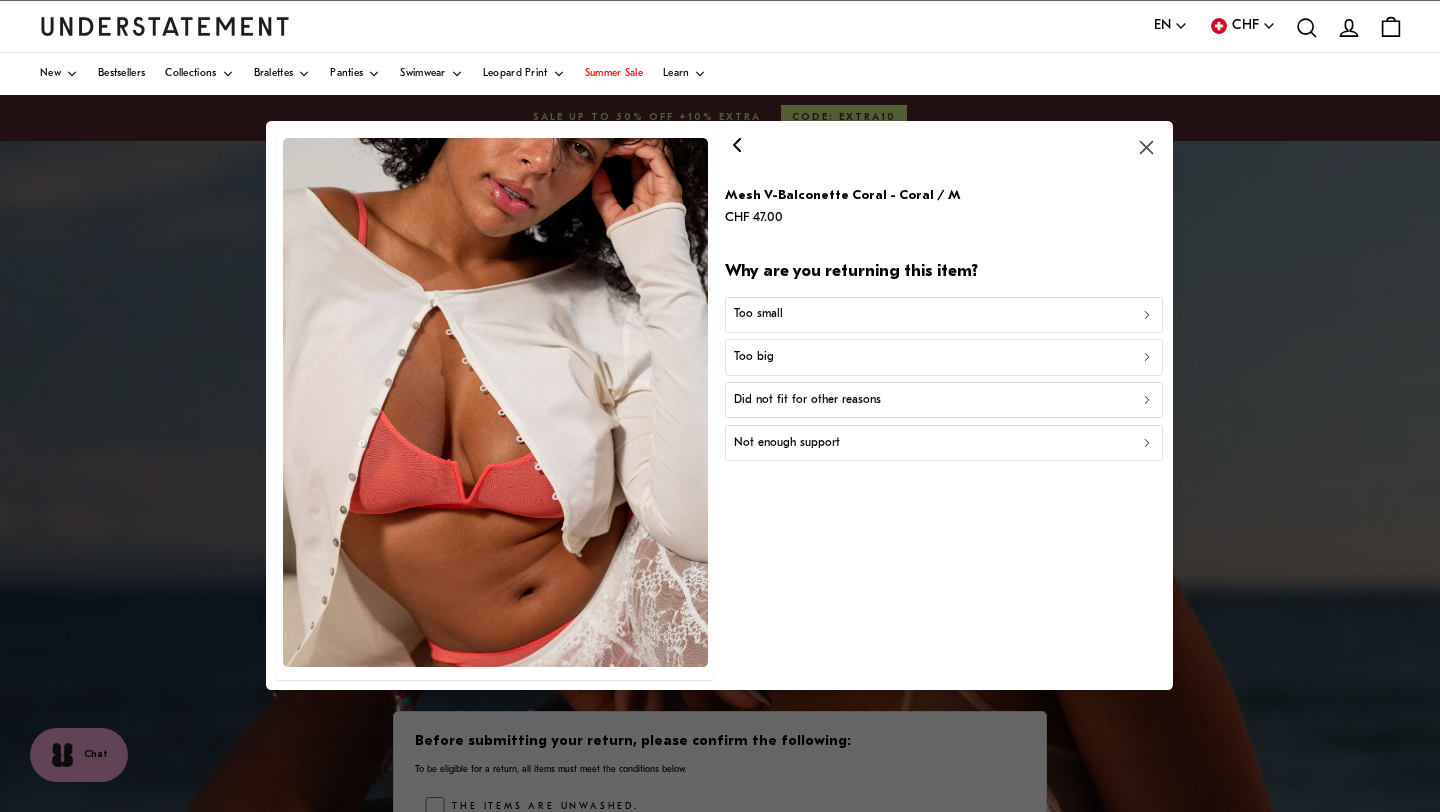 click on "Did not fit for other reasons" at bounding box center (807, 400) 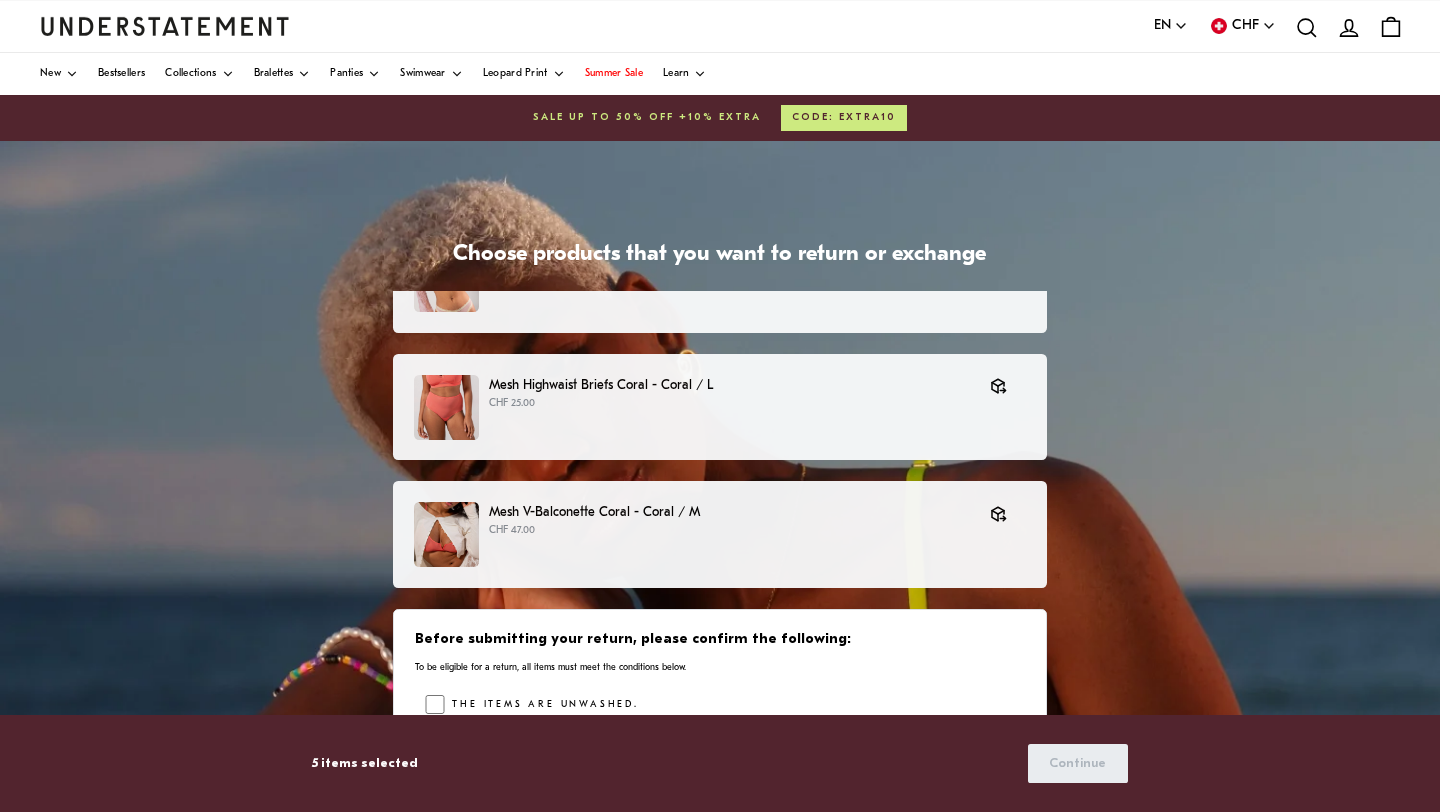 scroll, scrollTop: 1336, scrollLeft: 0, axis: vertical 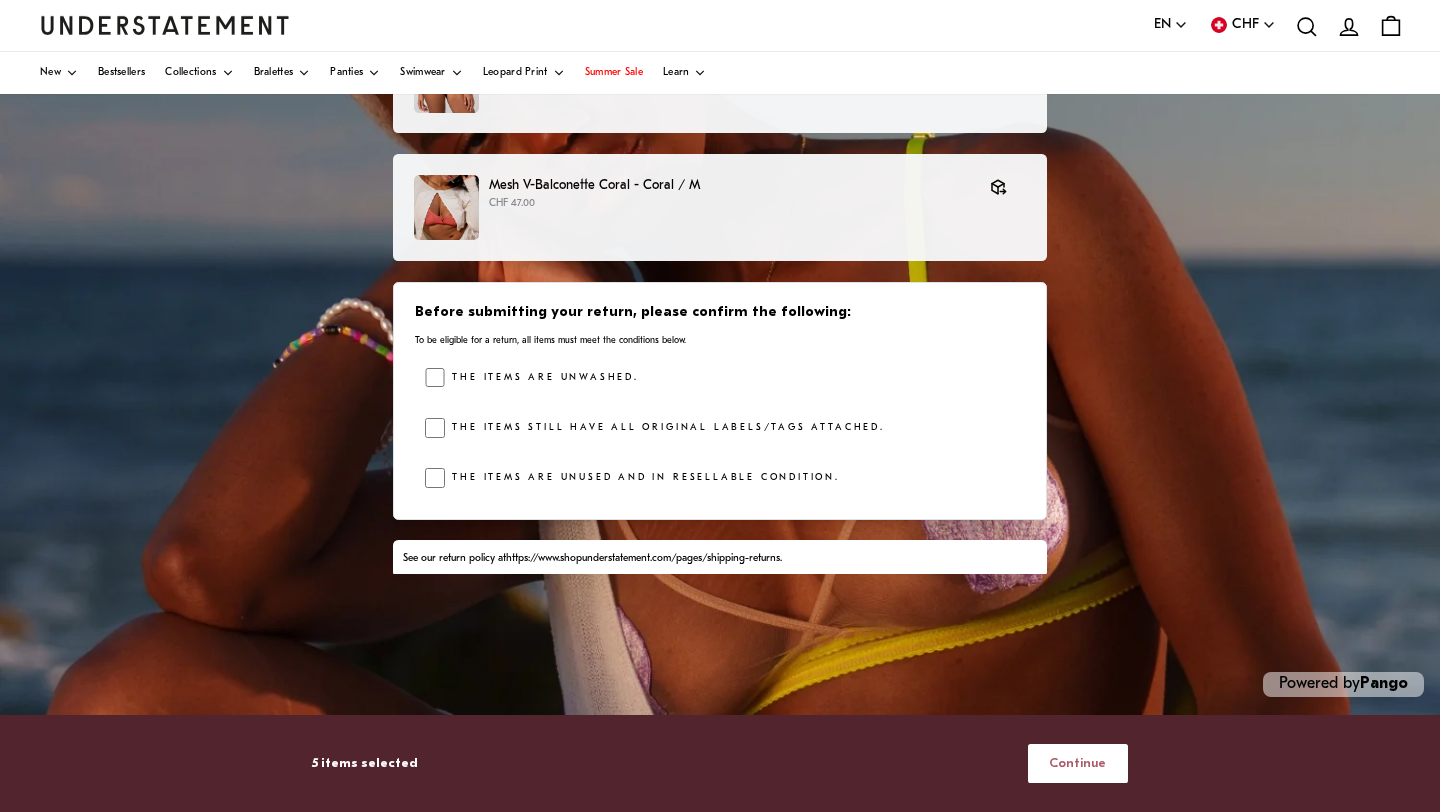 click on "Continue" at bounding box center [1078, 763] 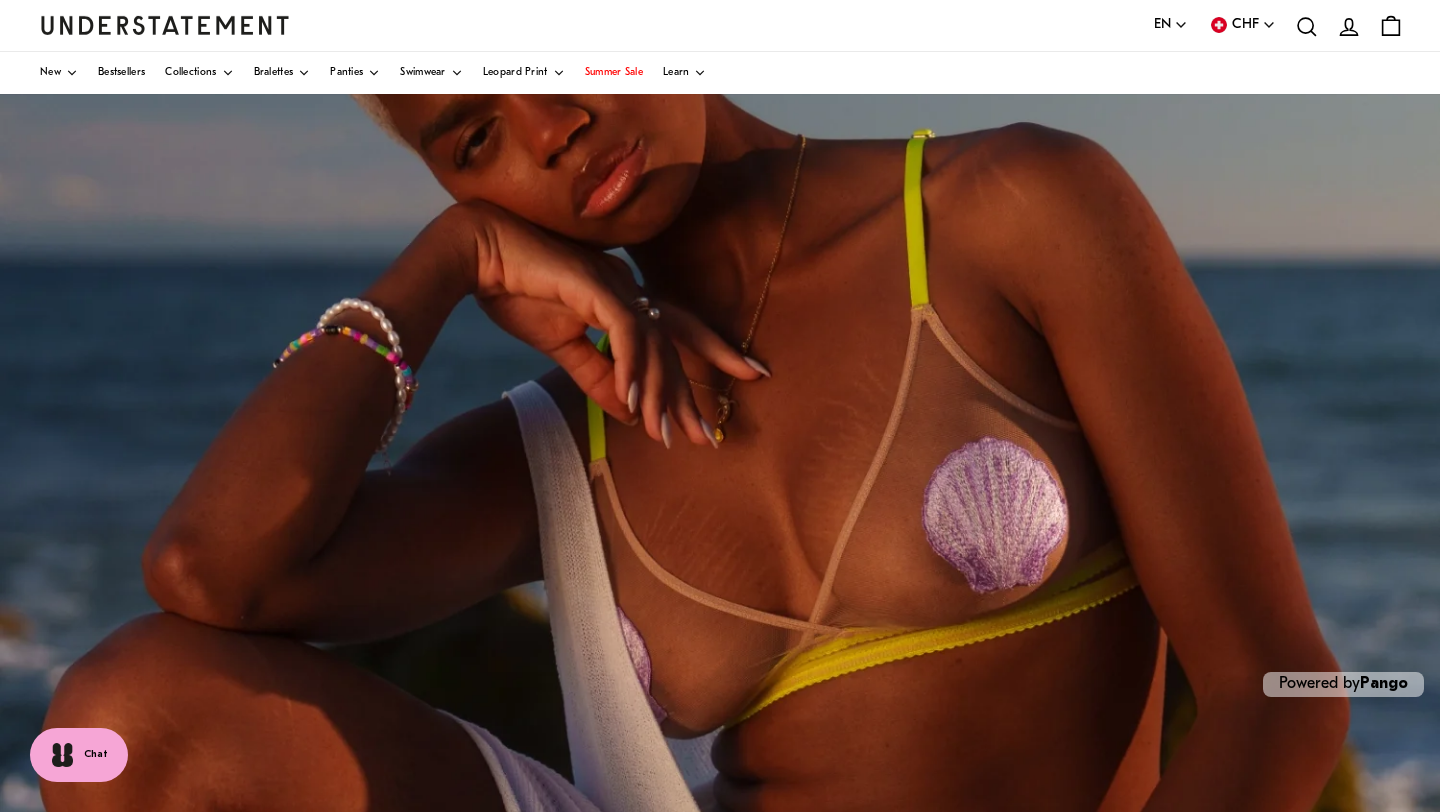 scroll, scrollTop: 0, scrollLeft: 0, axis: both 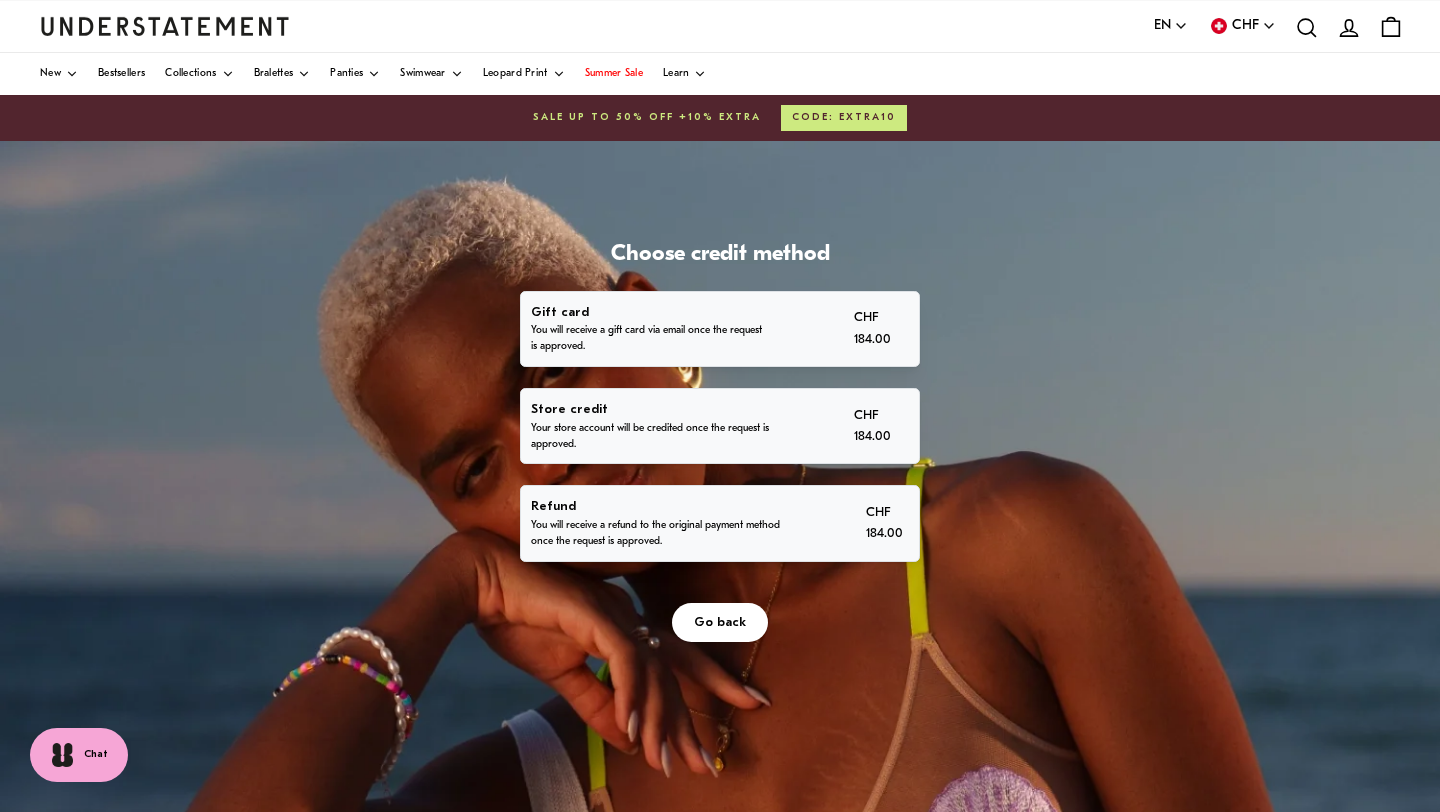 click on "Refund You will receive a refund to the original payment method once the request is approved. CHF 184.00" at bounding box center [719, 523] 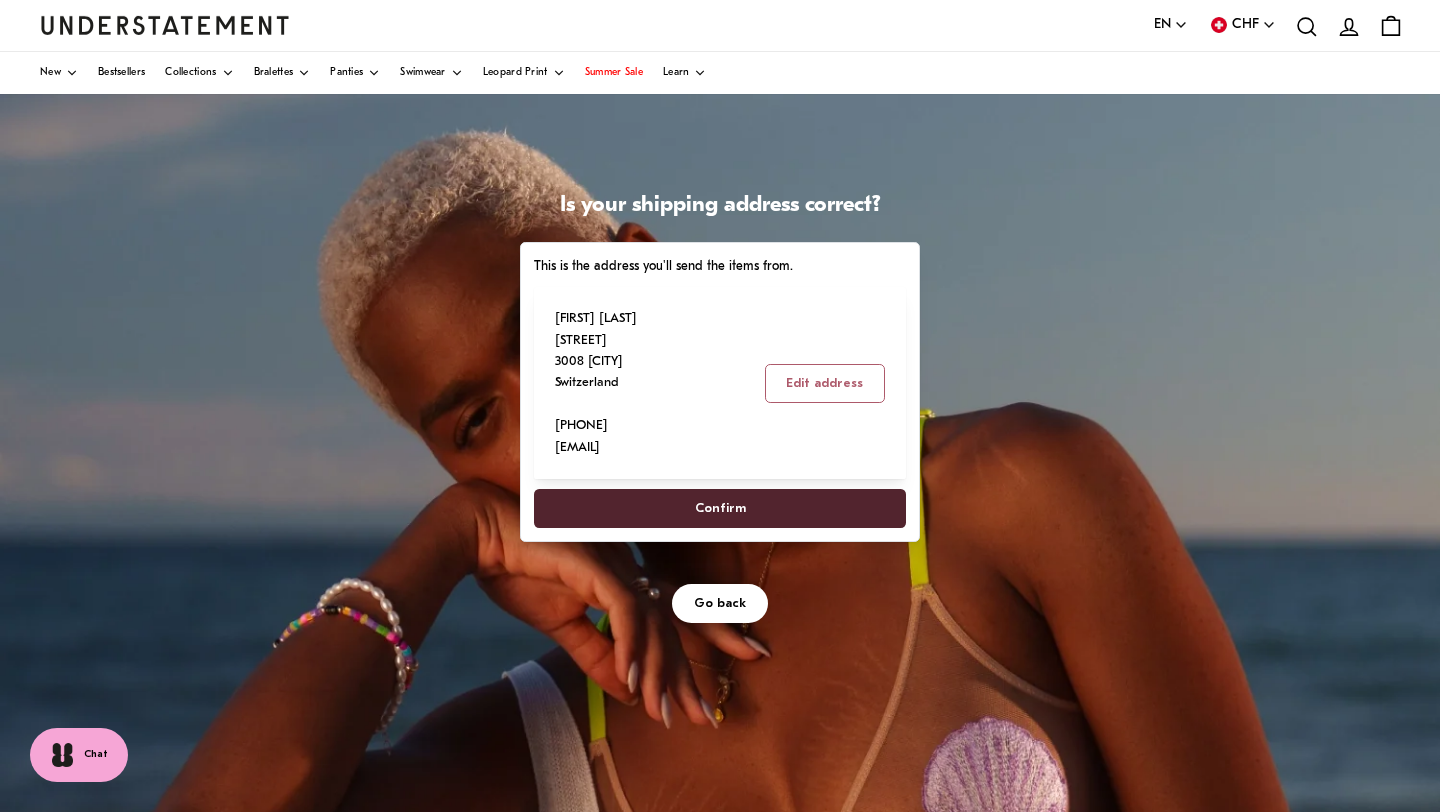 scroll, scrollTop: 56, scrollLeft: 0, axis: vertical 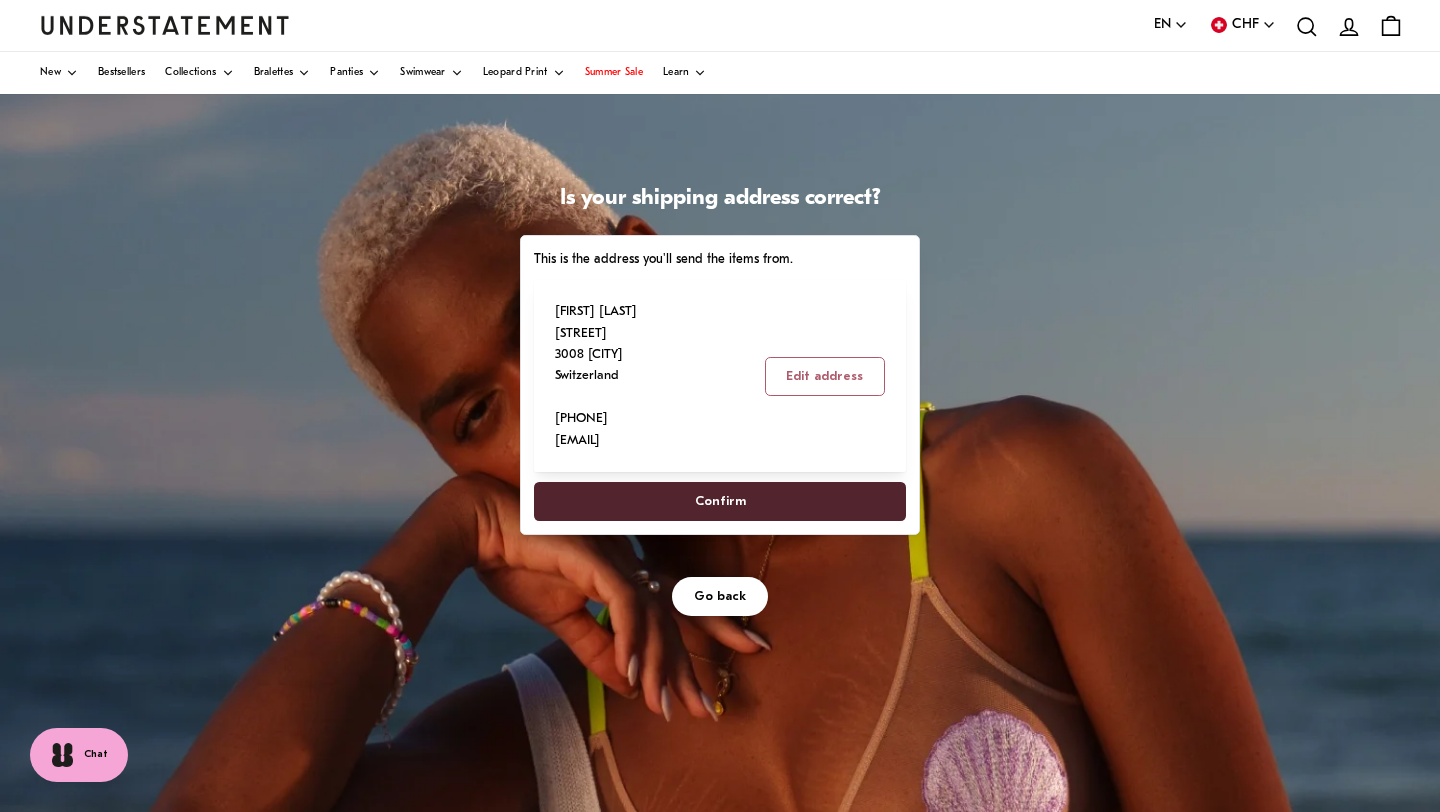 click on "Confirm" at bounding box center (720, 501) 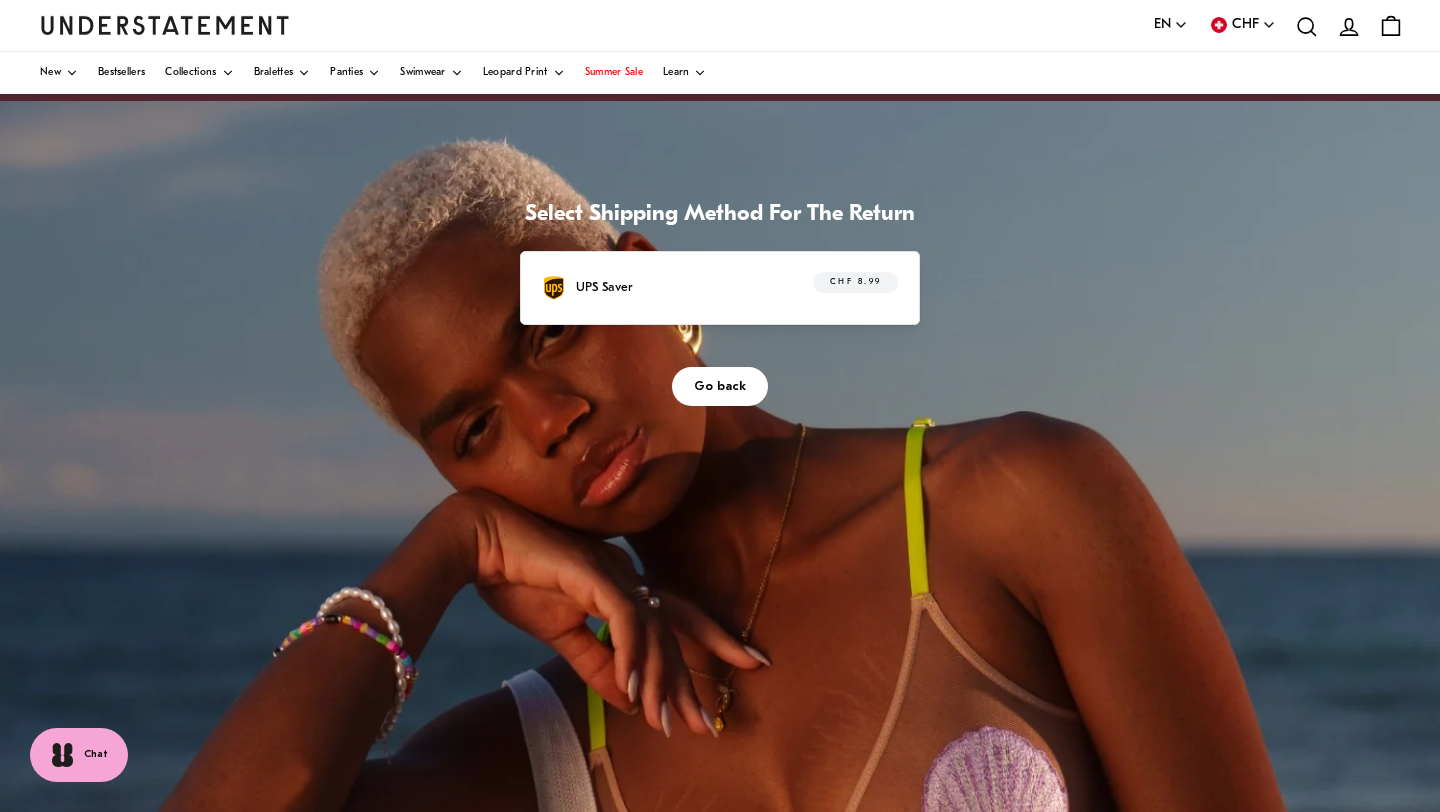 scroll, scrollTop: 41, scrollLeft: 0, axis: vertical 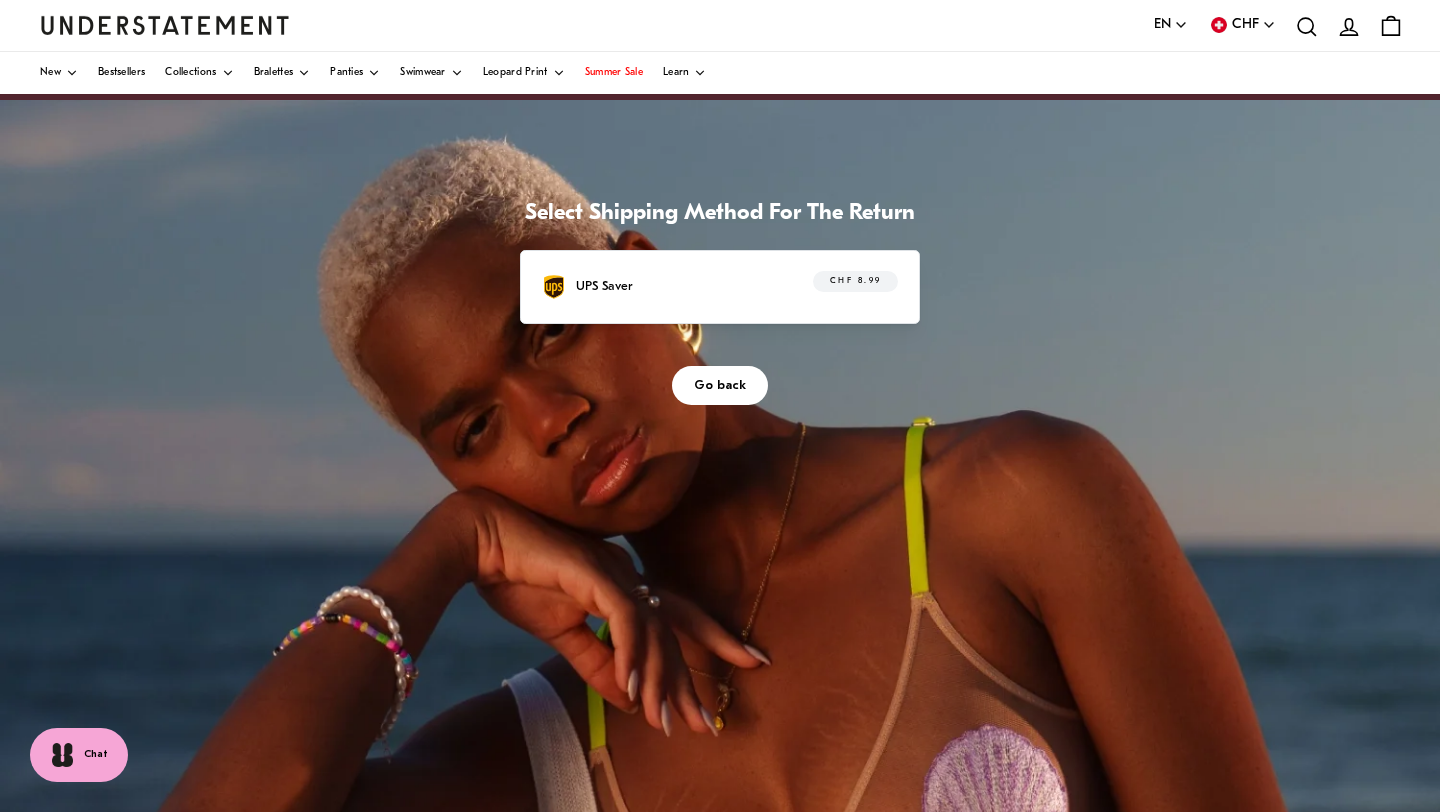 click on "UPS Saver CHF 8.99" at bounding box center [720, 286] 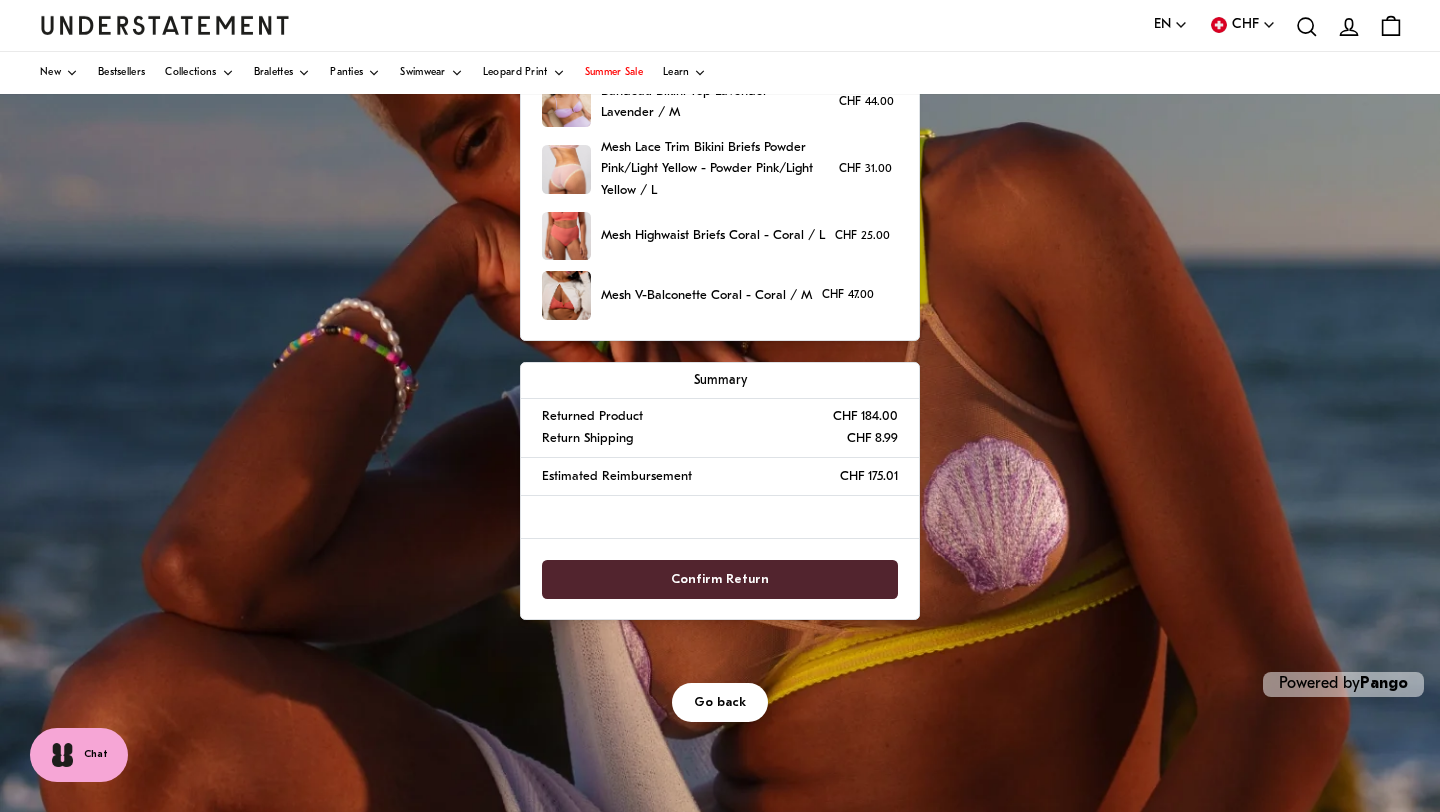 scroll, scrollTop: 379, scrollLeft: 0, axis: vertical 